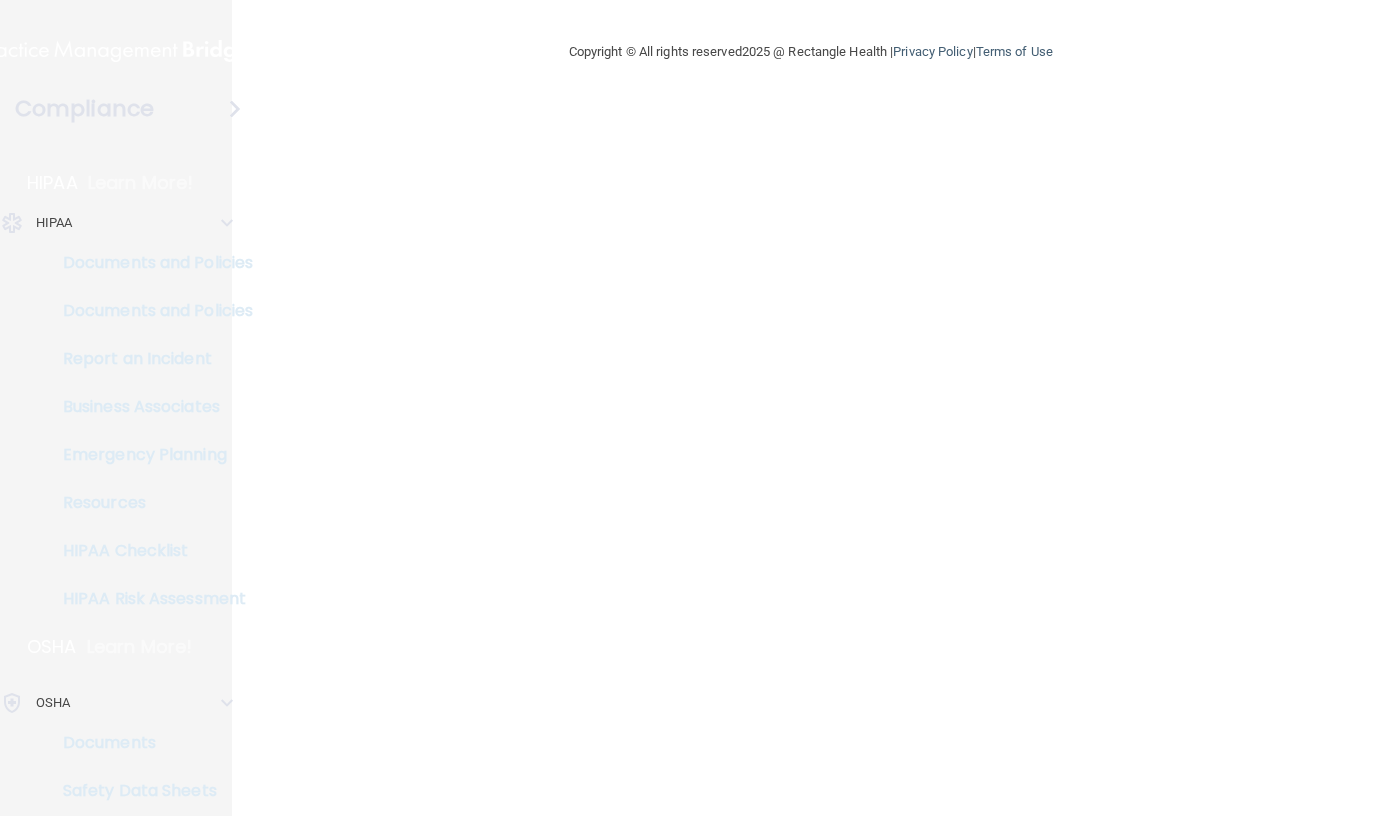 scroll, scrollTop: 0, scrollLeft: 0, axis: both 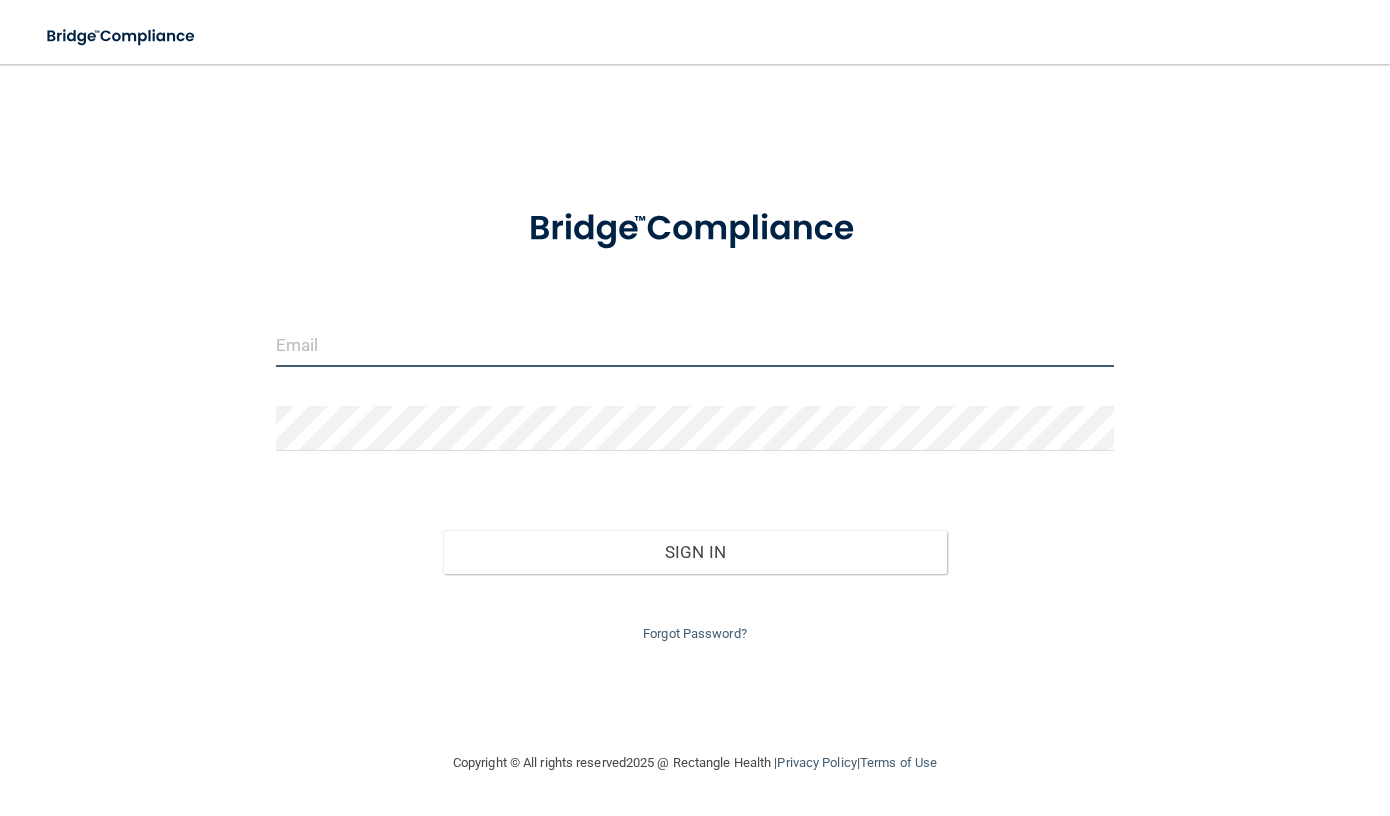 type on "[PERSON_NAME][EMAIL_ADDRESS][DOMAIN_NAME]" 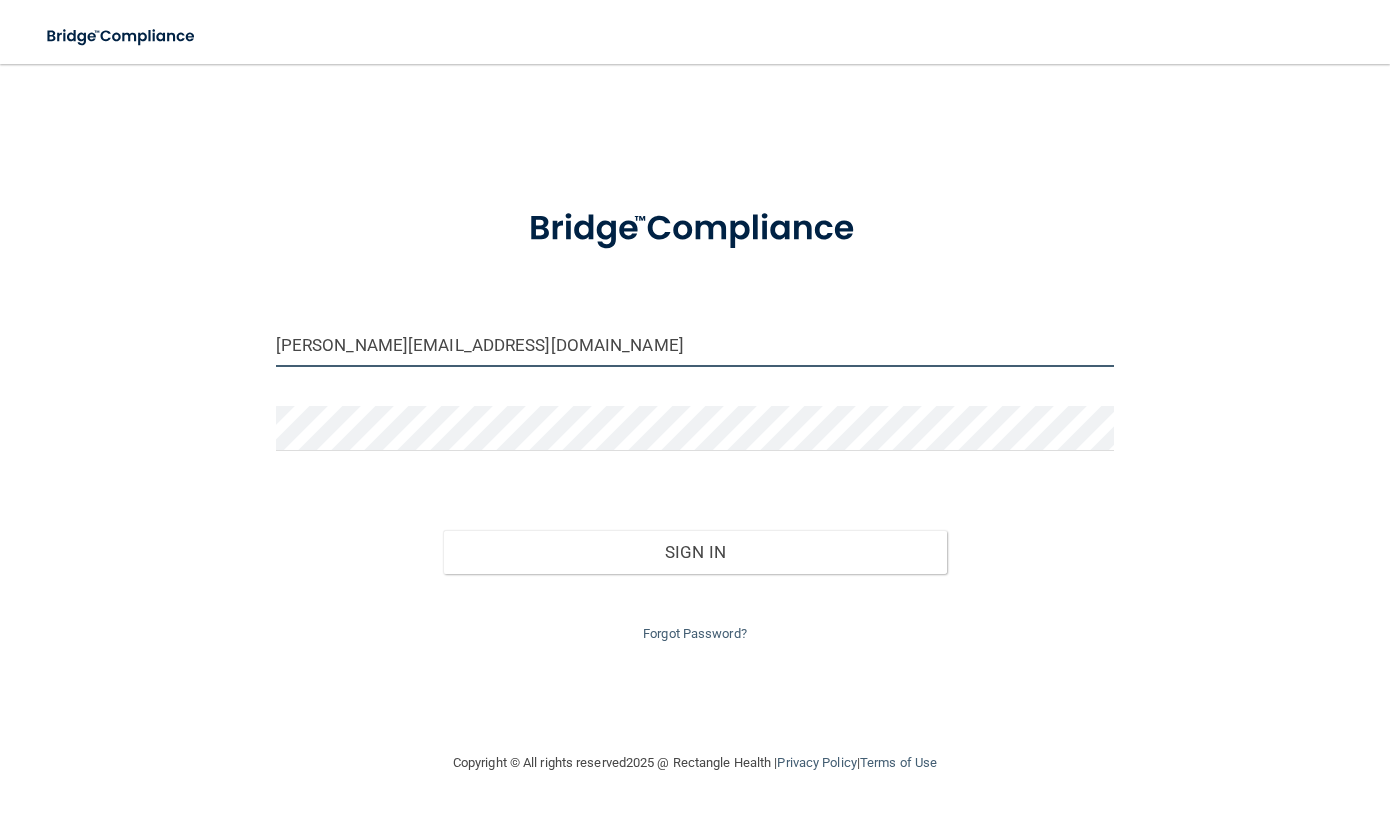 click on "[PERSON_NAME][EMAIL_ADDRESS][DOMAIN_NAME]" at bounding box center [695, 344] 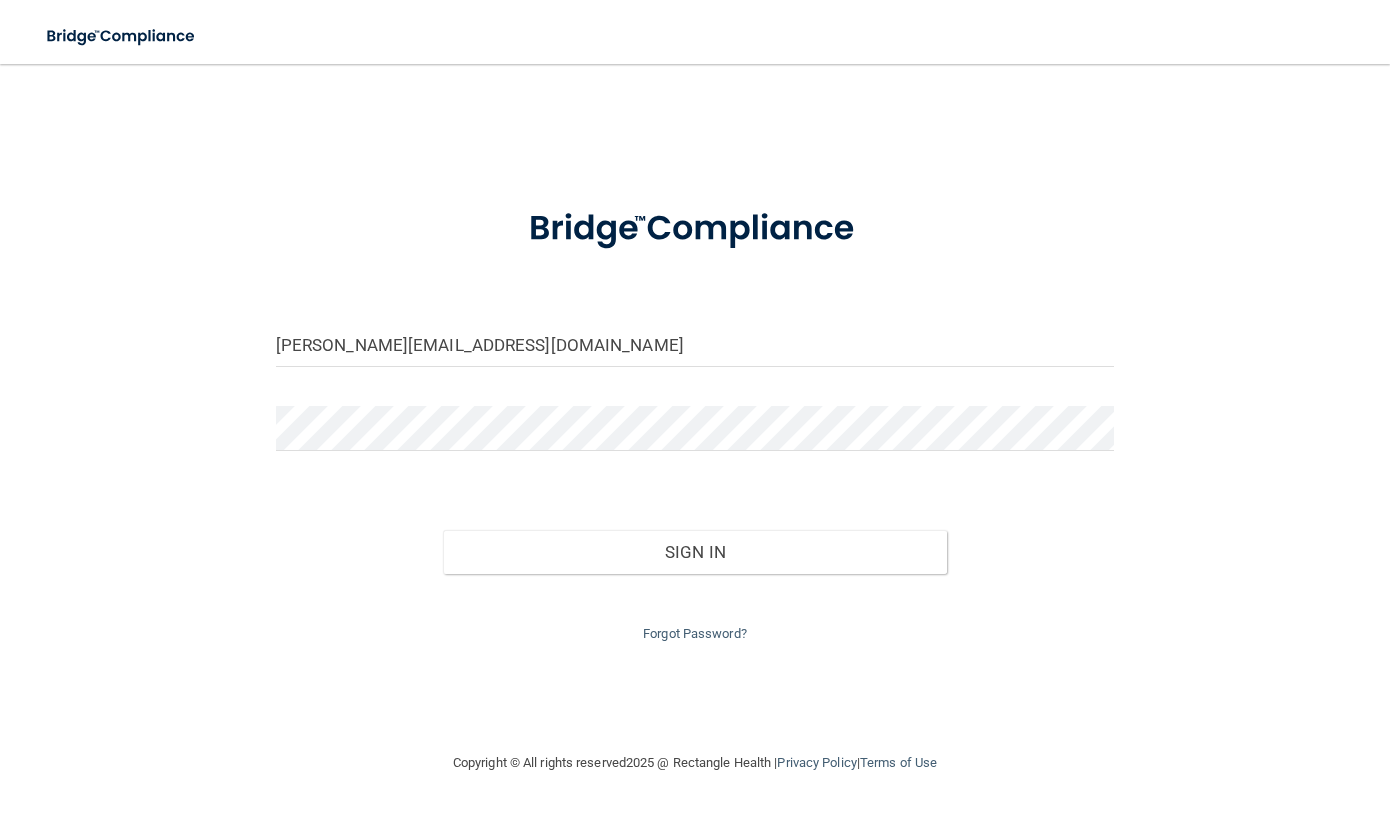 click at bounding box center [695, 229] 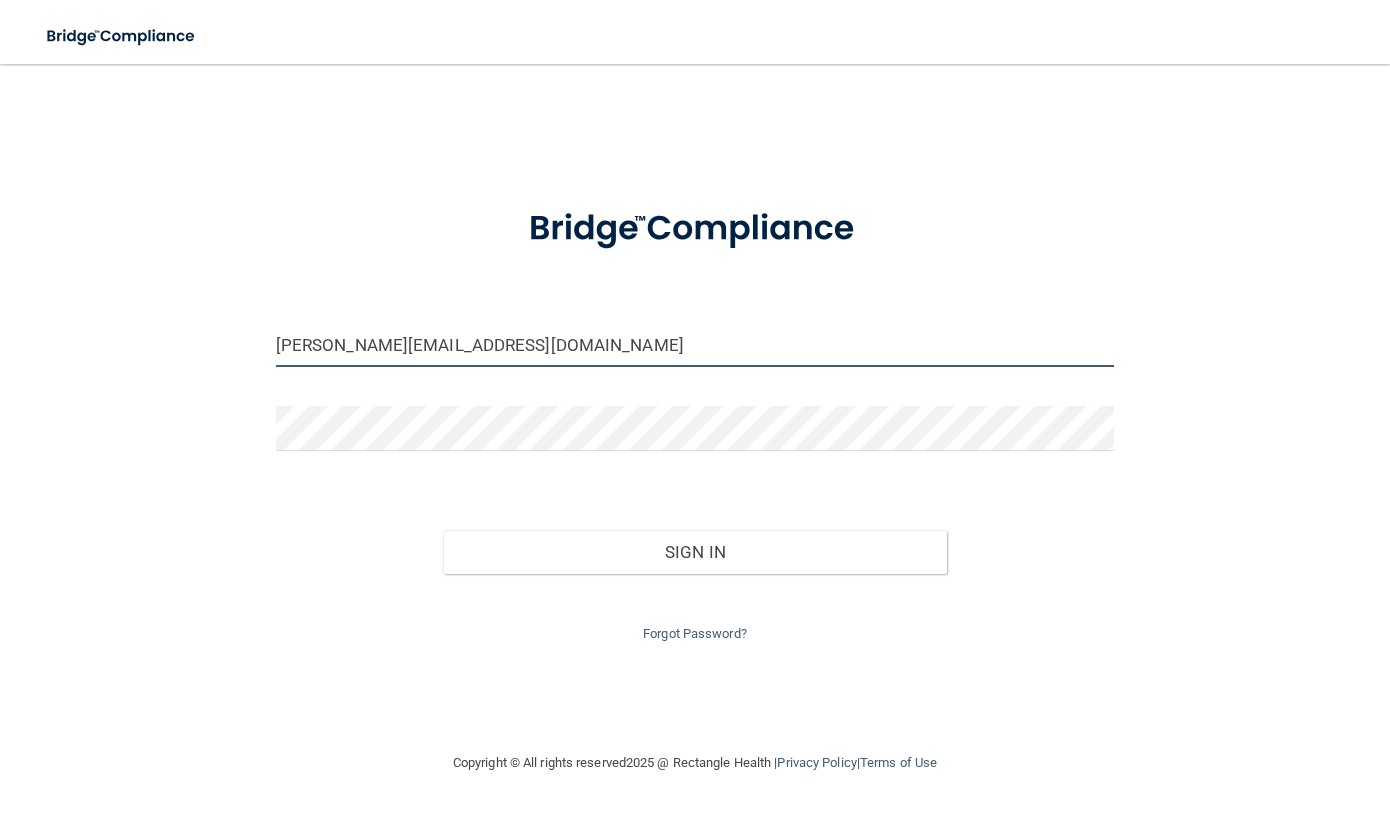 click on "[PERSON_NAME][EMAIL_ADDRESS][DOMAIN_NAME]" at bounding box center [695, 344] 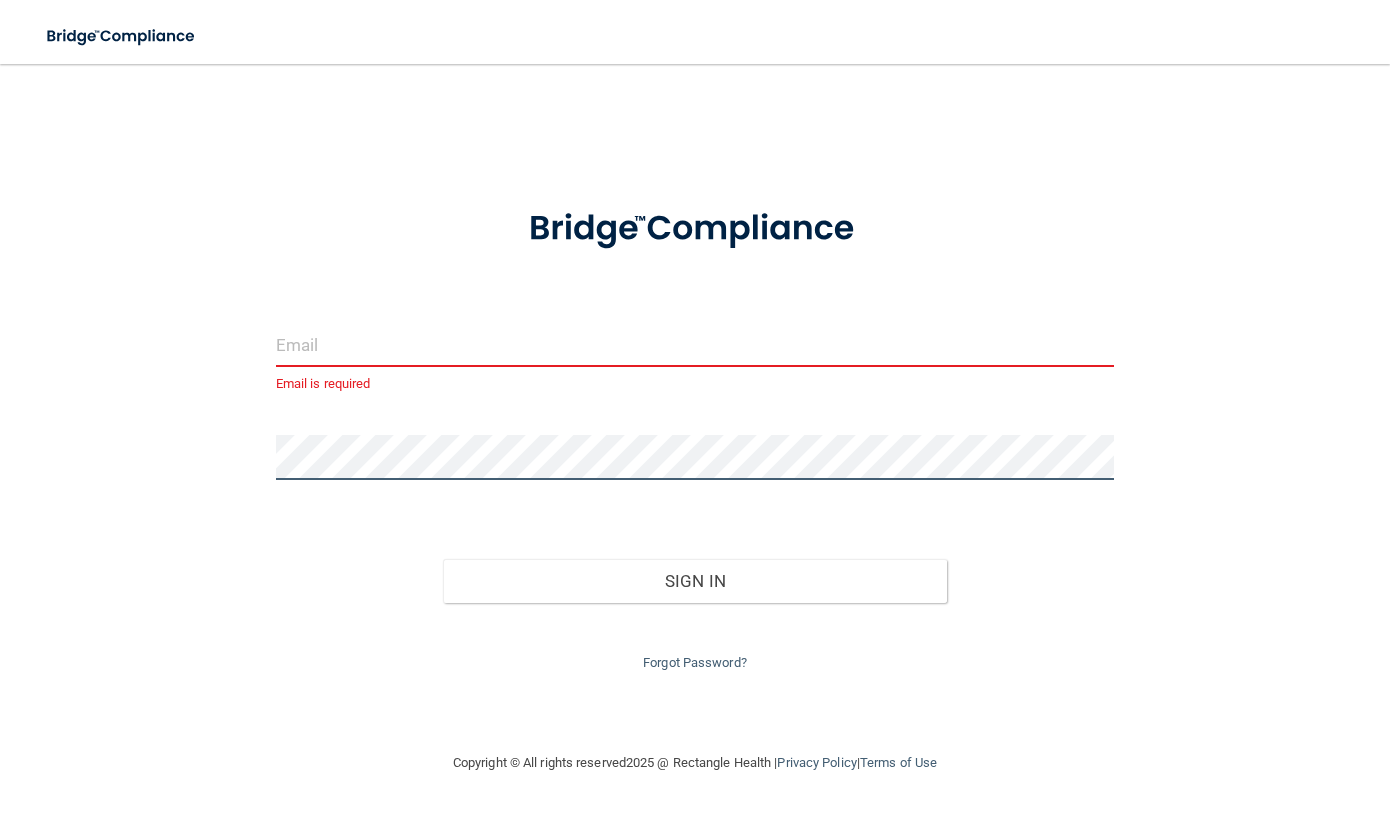 click on "Email is required                                   Invalid email/password.     You don't have permission to access that page.       Sign In            Forgot Password?" at bounding box center [695, 407] 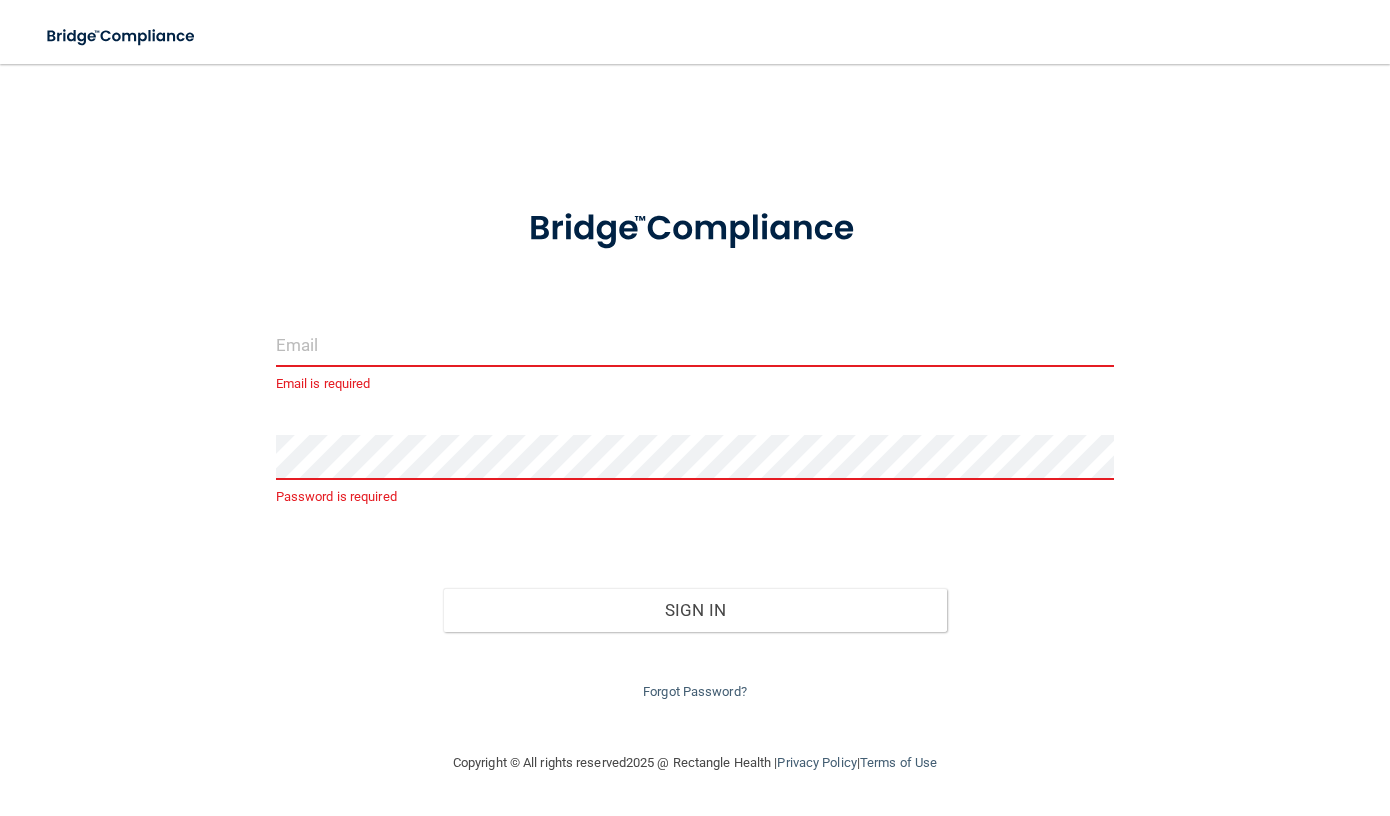 click at bounding box center [695, 344] 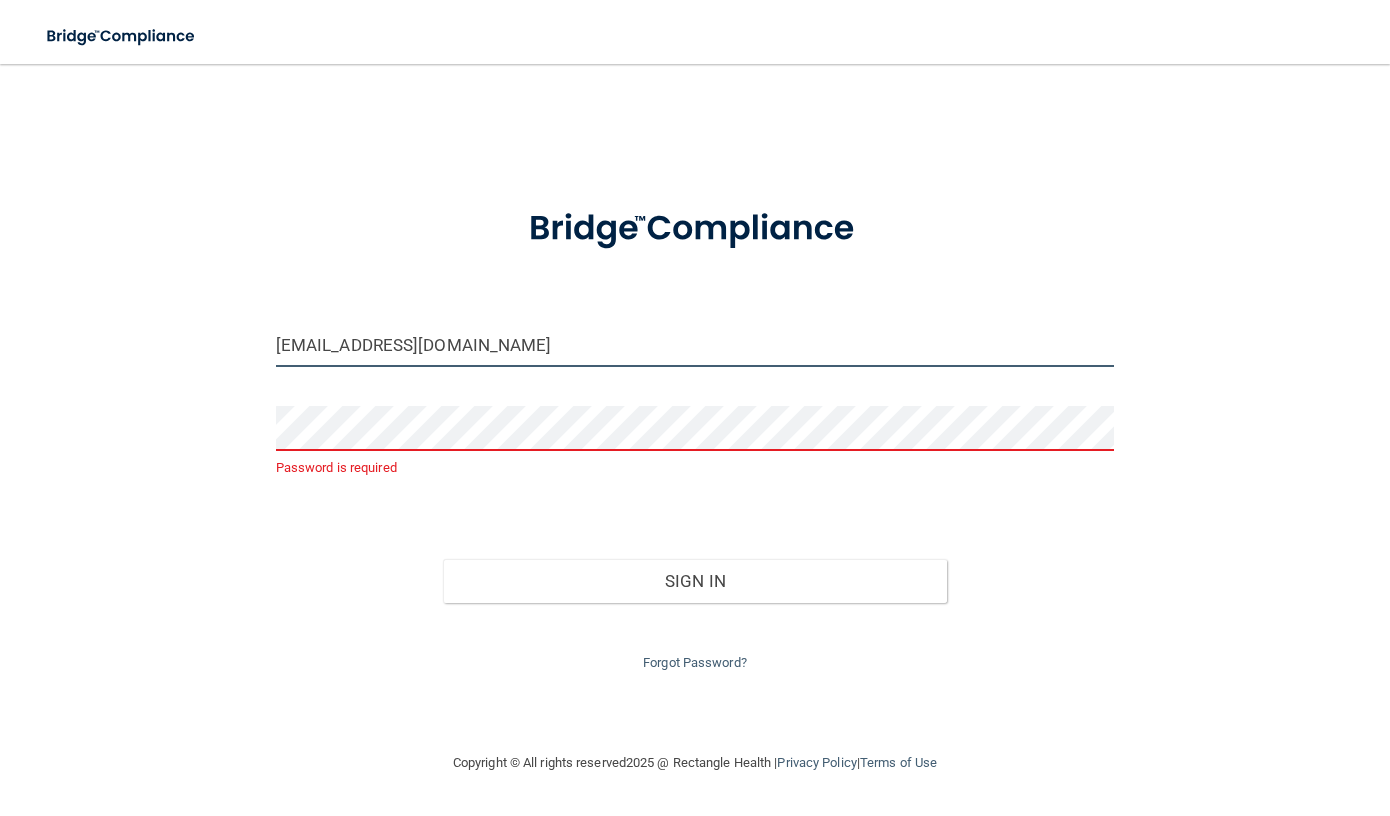type on "[EMAIL_ADDRESS][DOMAIN_NAME]" 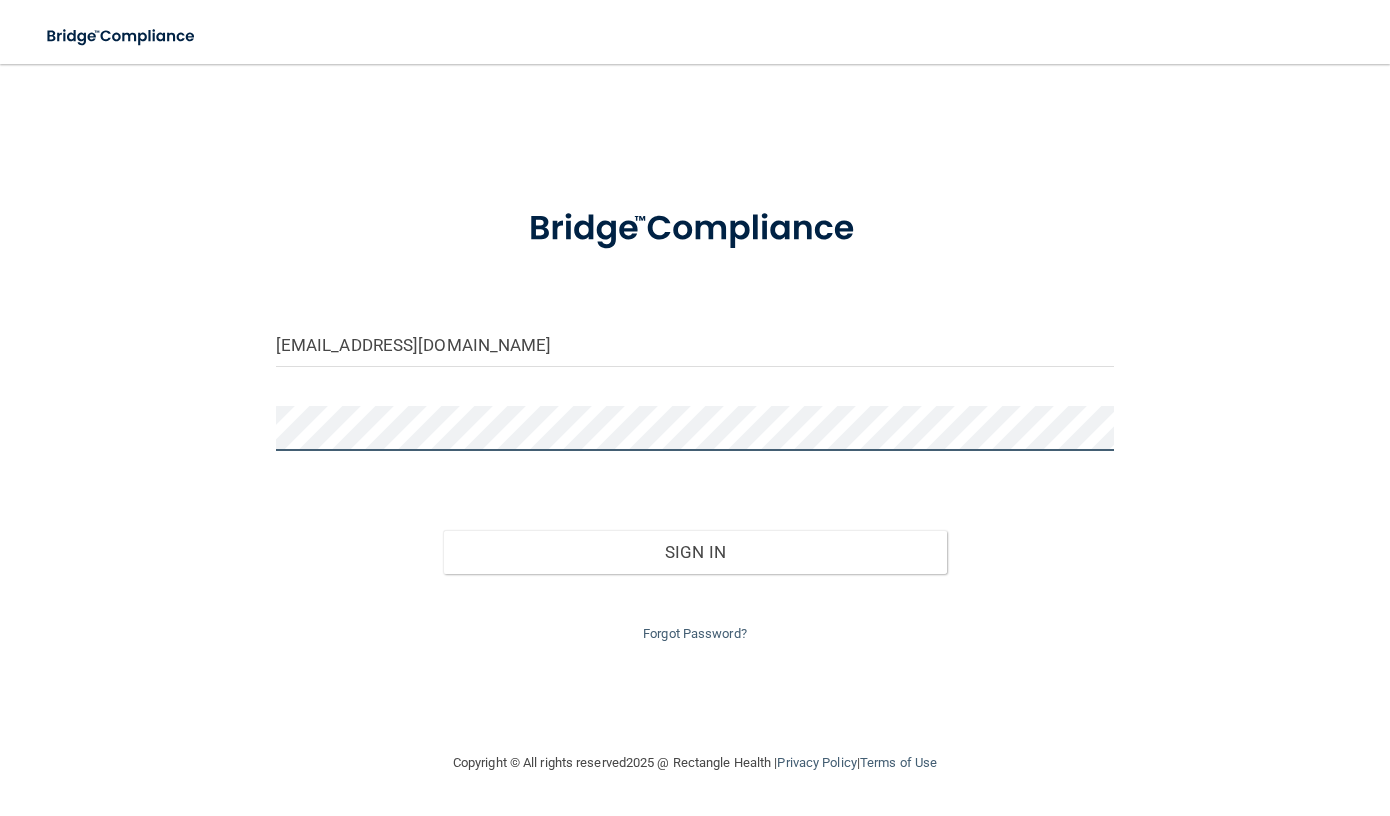 click on "Sign In" at bounding box center [694, 552] 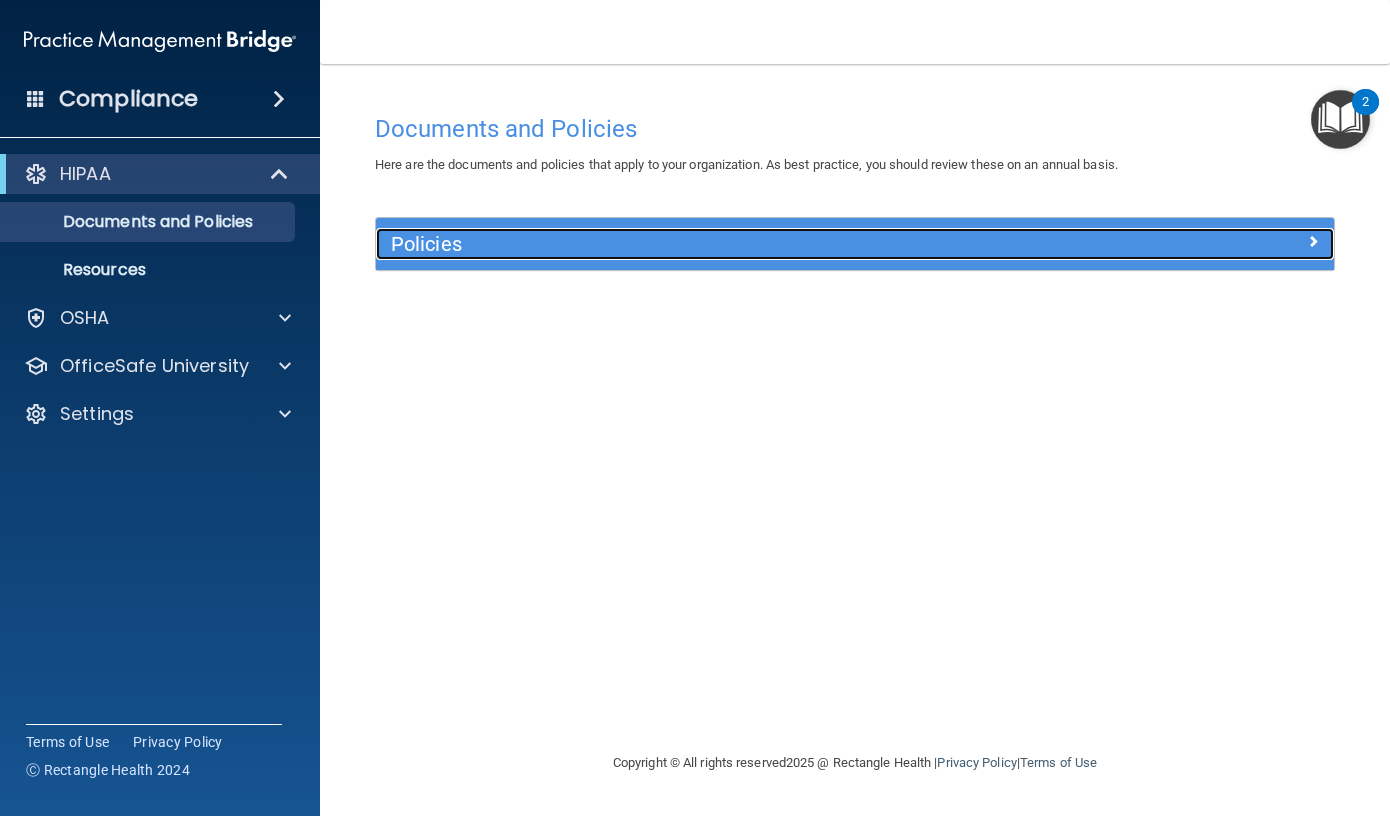 click on "Policies" at bounding box center (735, 244) 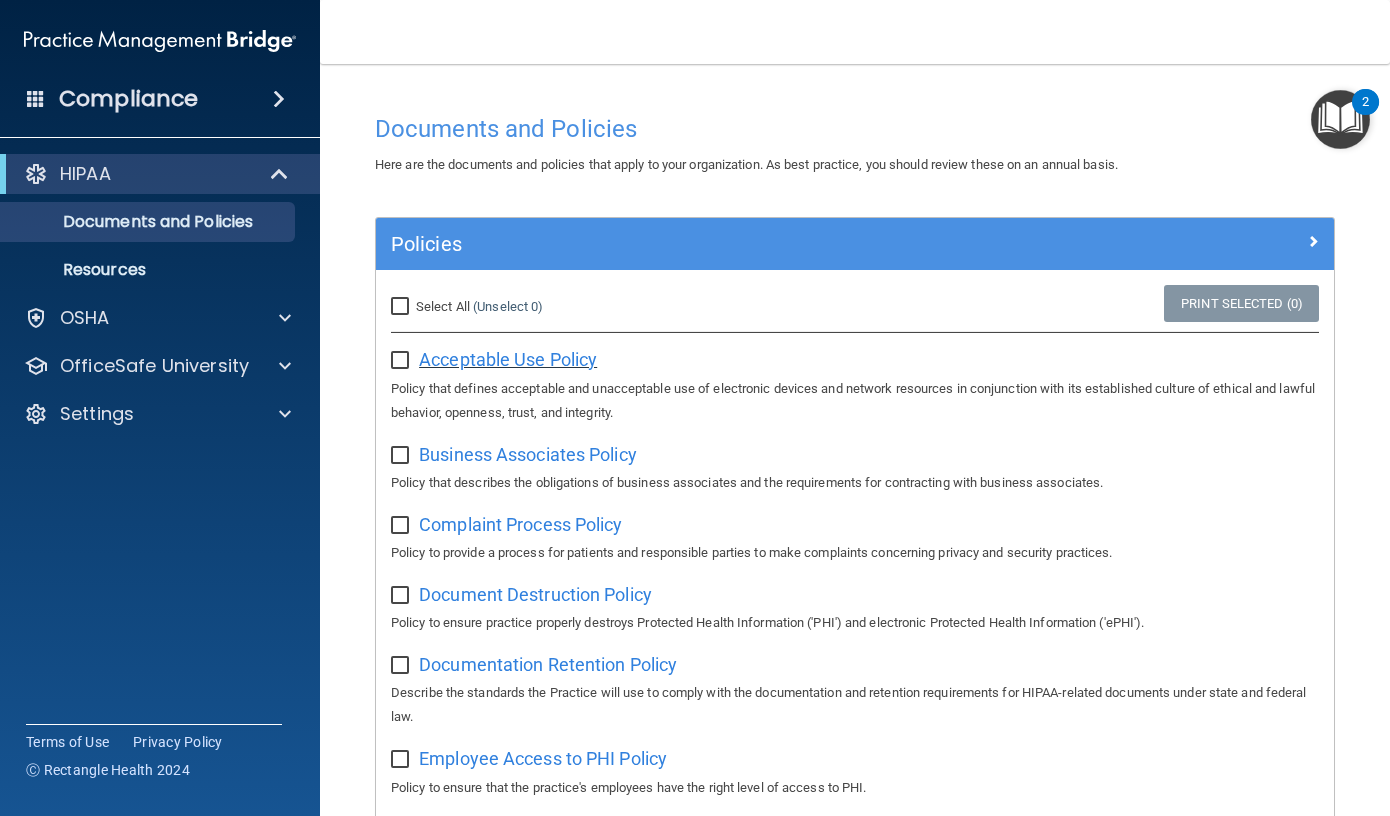 click on "Acceptable Use Policy" at bounding box center (508, 359) 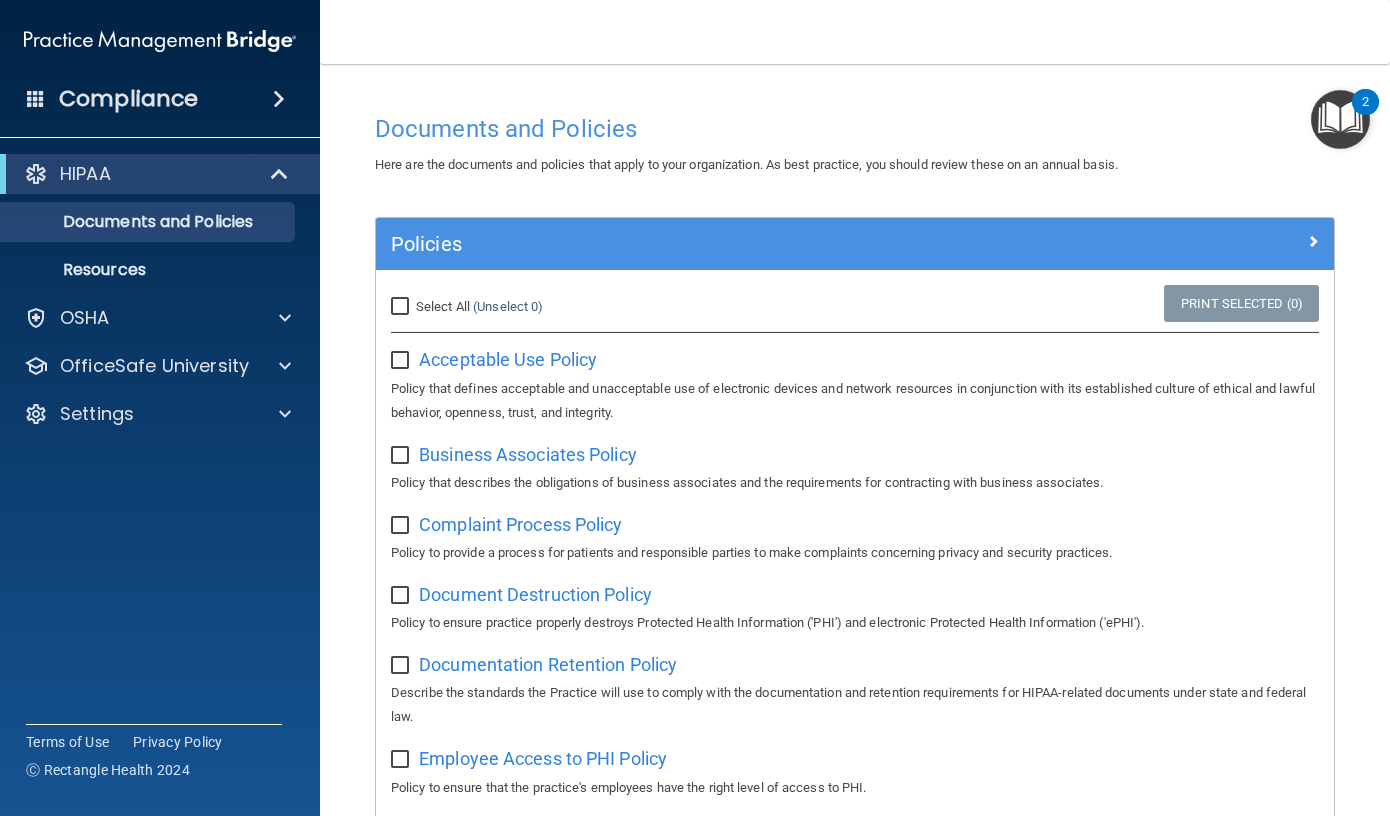 click at bounding box center (402, 361) 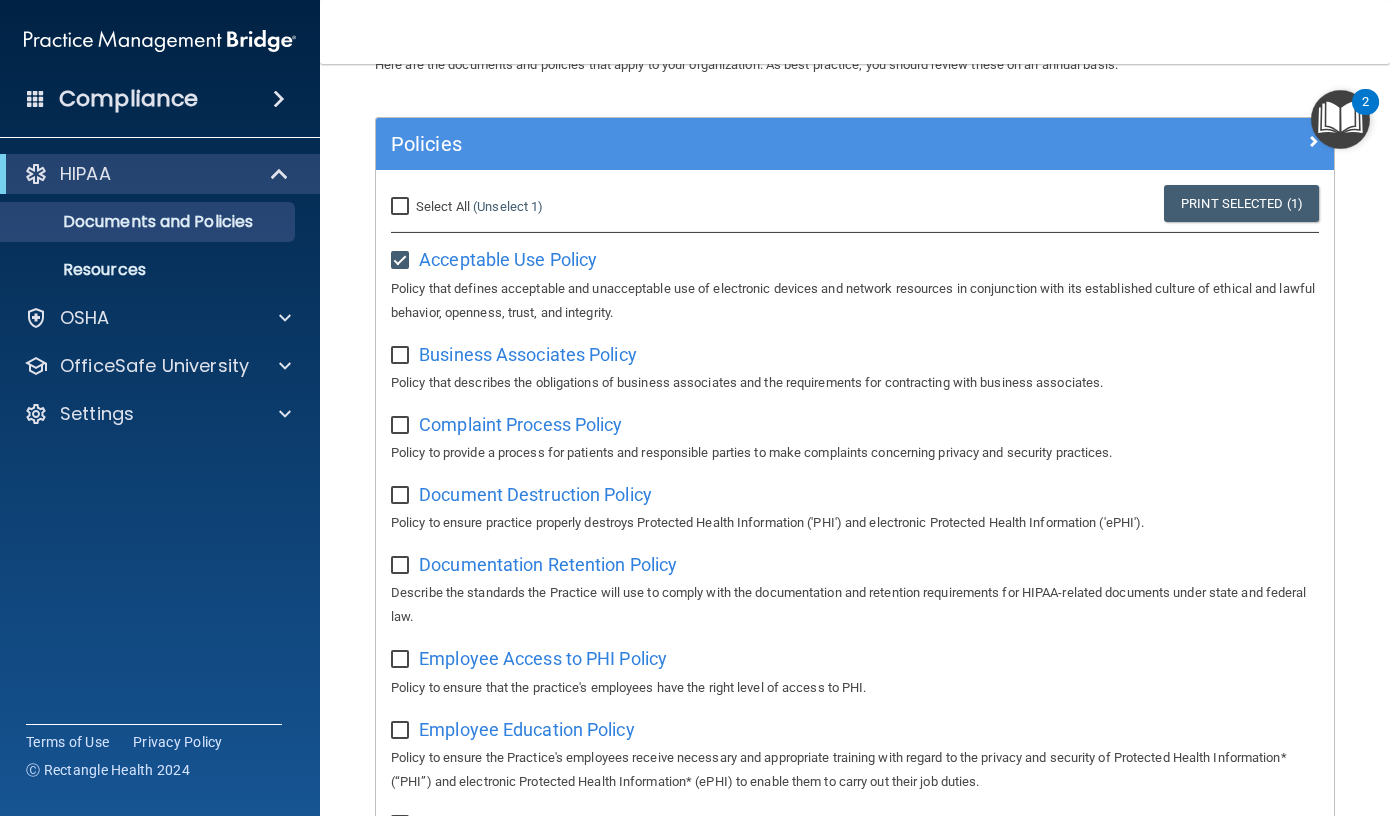 scroll, scrollTop: 200, scrollLeft: 0, axis: vertical 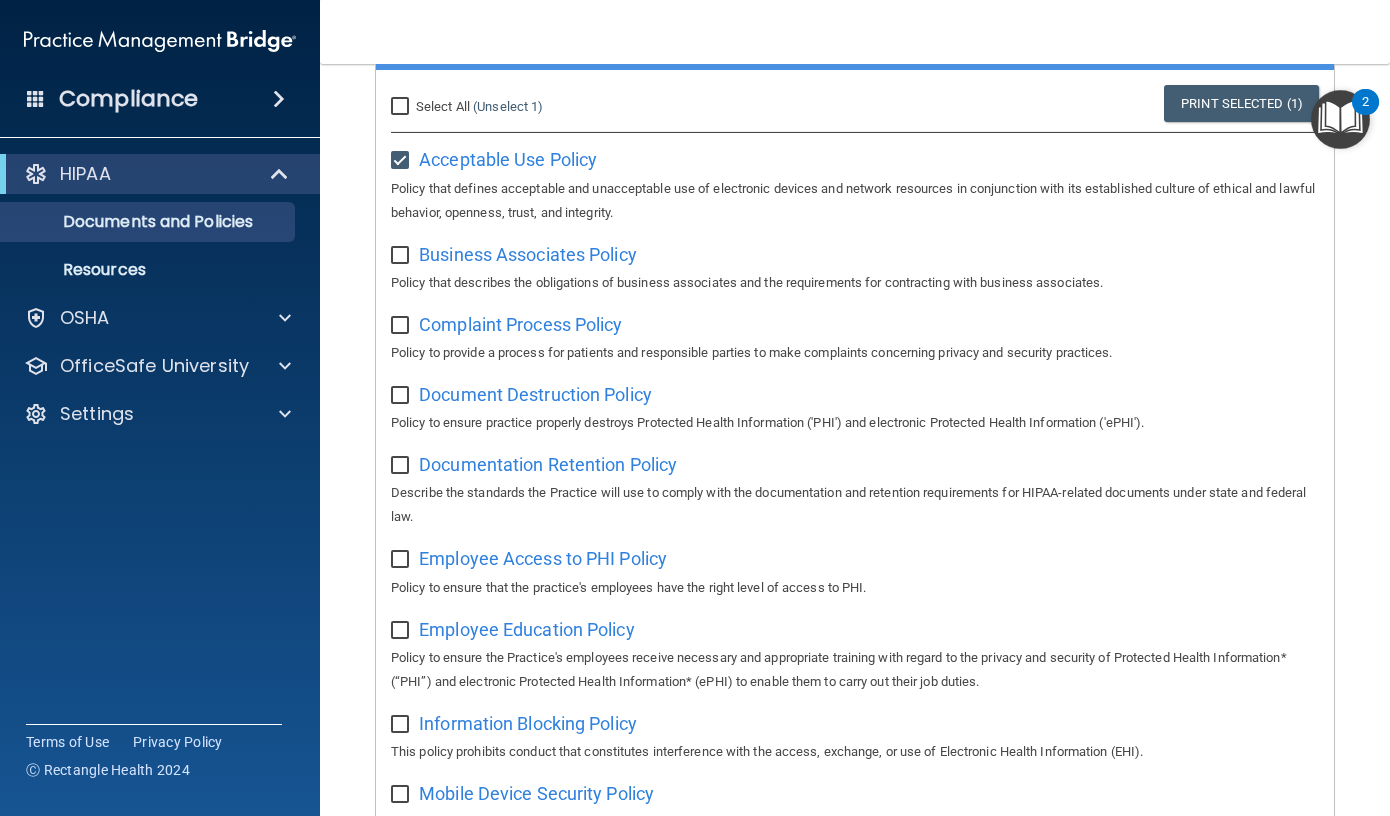 click at bounding box center (402, 256) 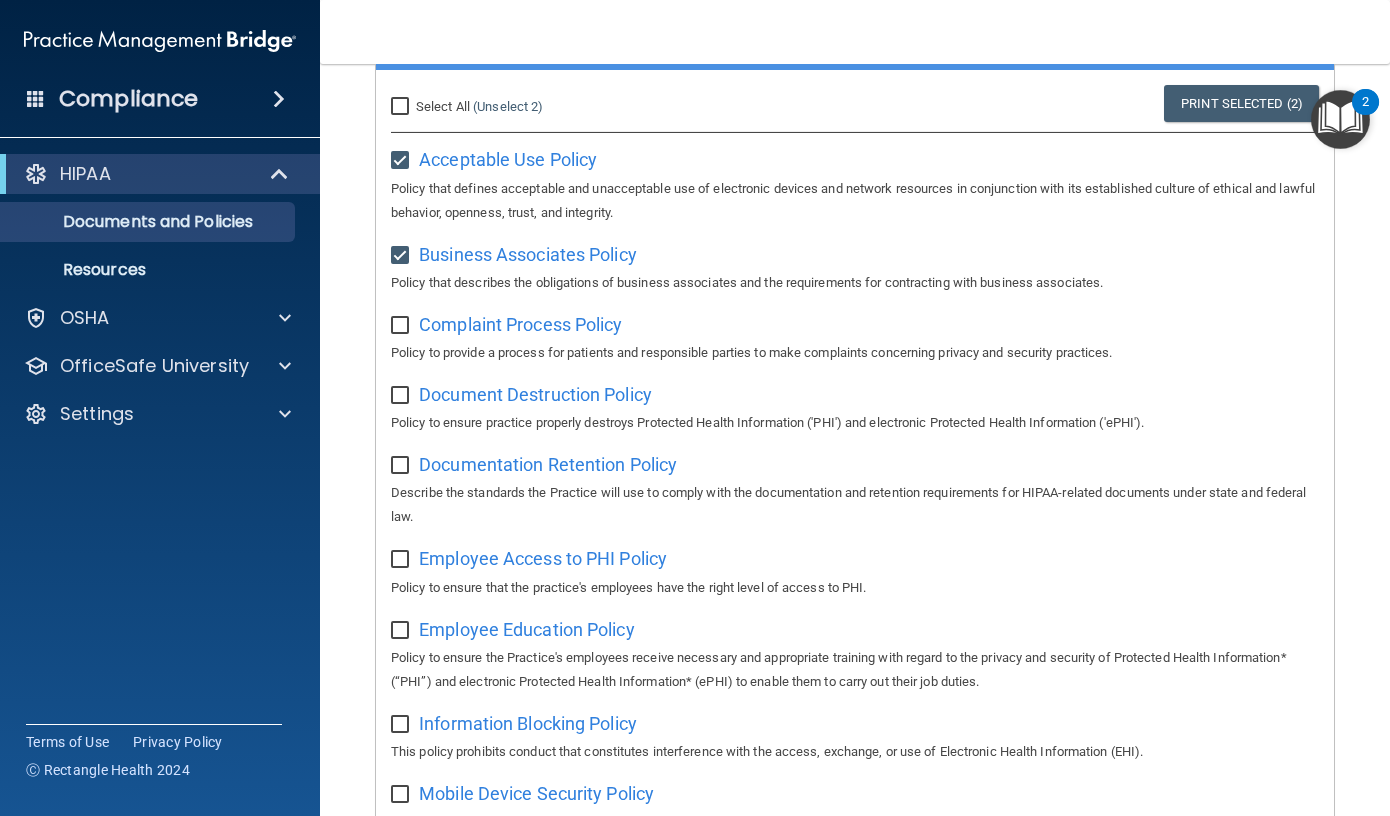 click at bounding box center (402, 326) 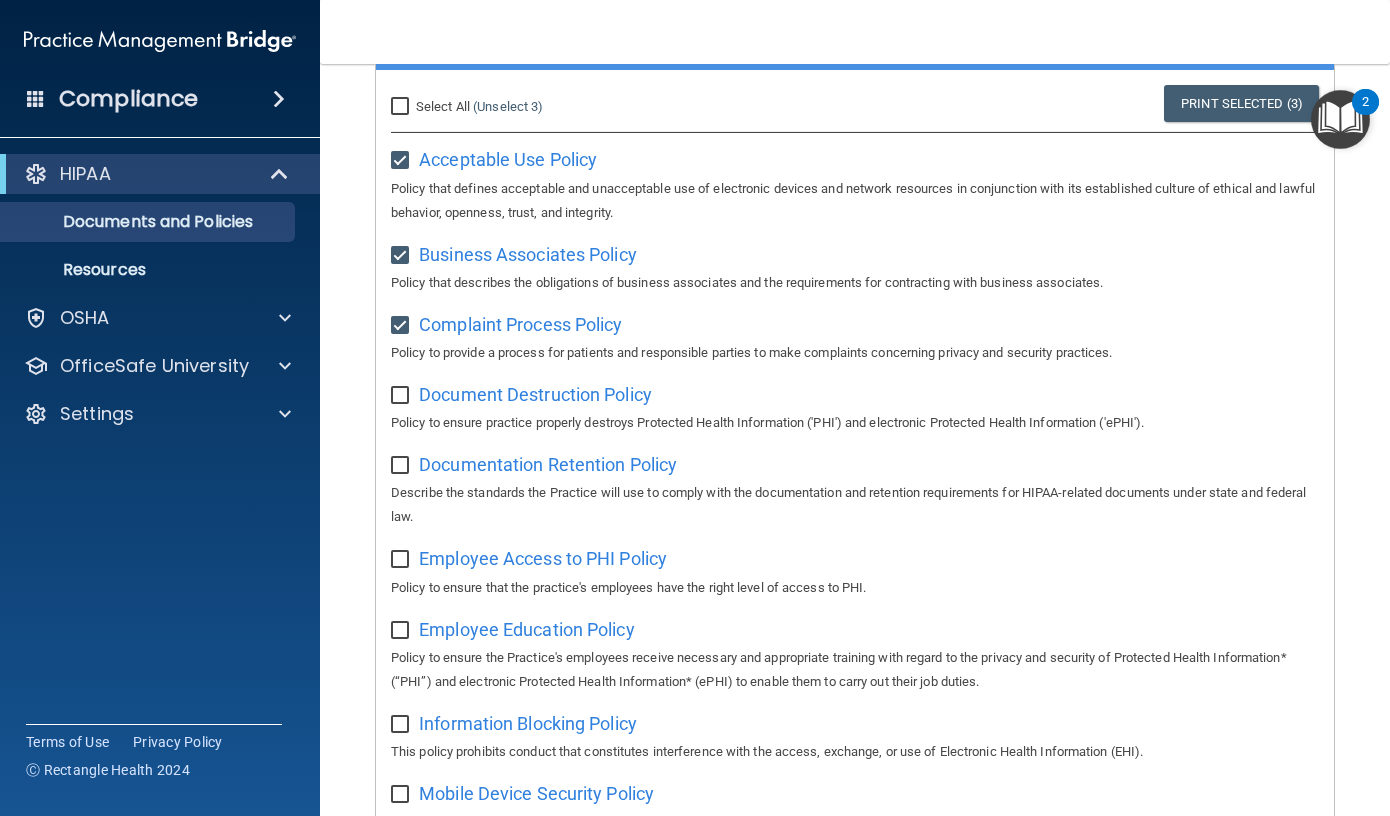 click at bounding box center [402, 396] 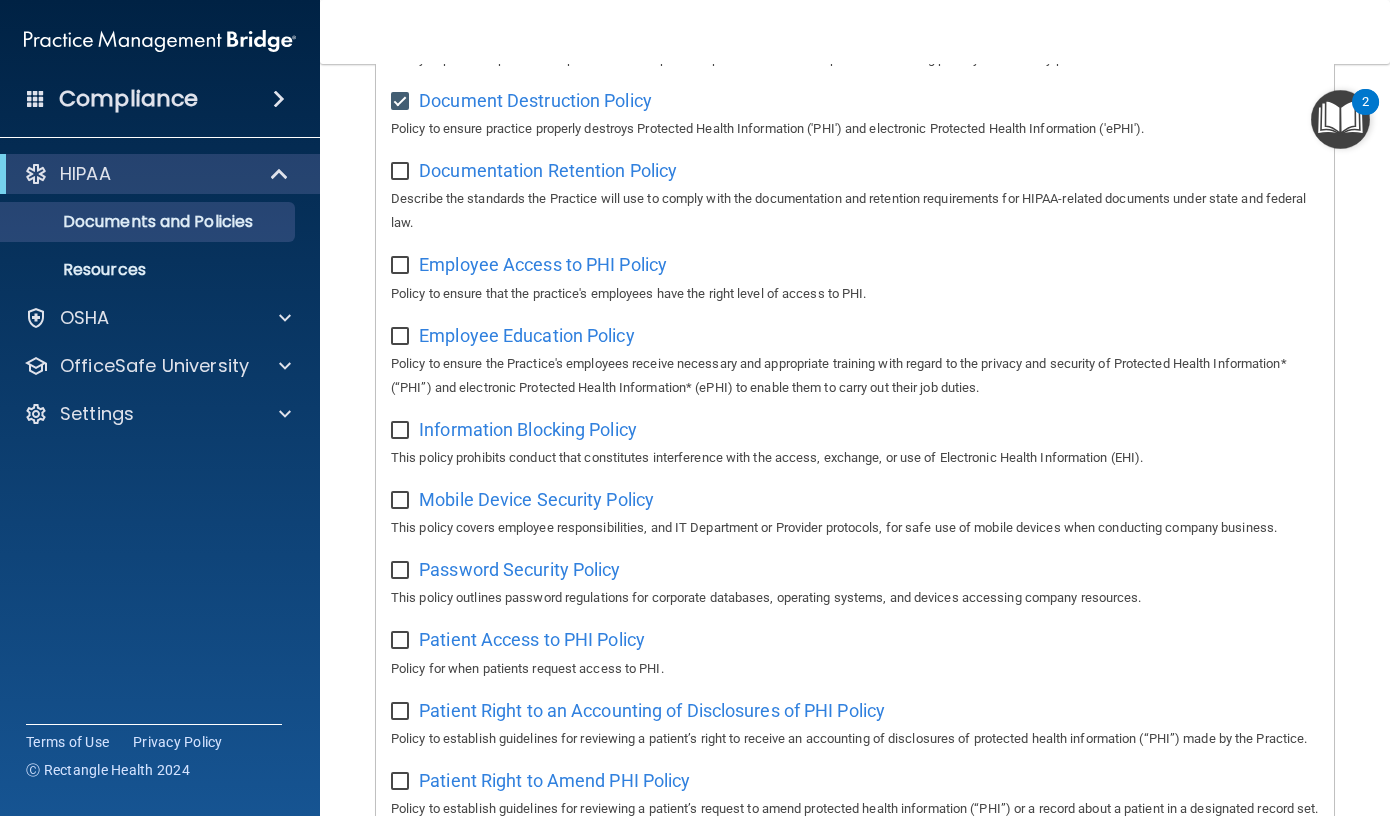 scroll, scrollTop: 500, scrollLeft: 0, axis: vertical 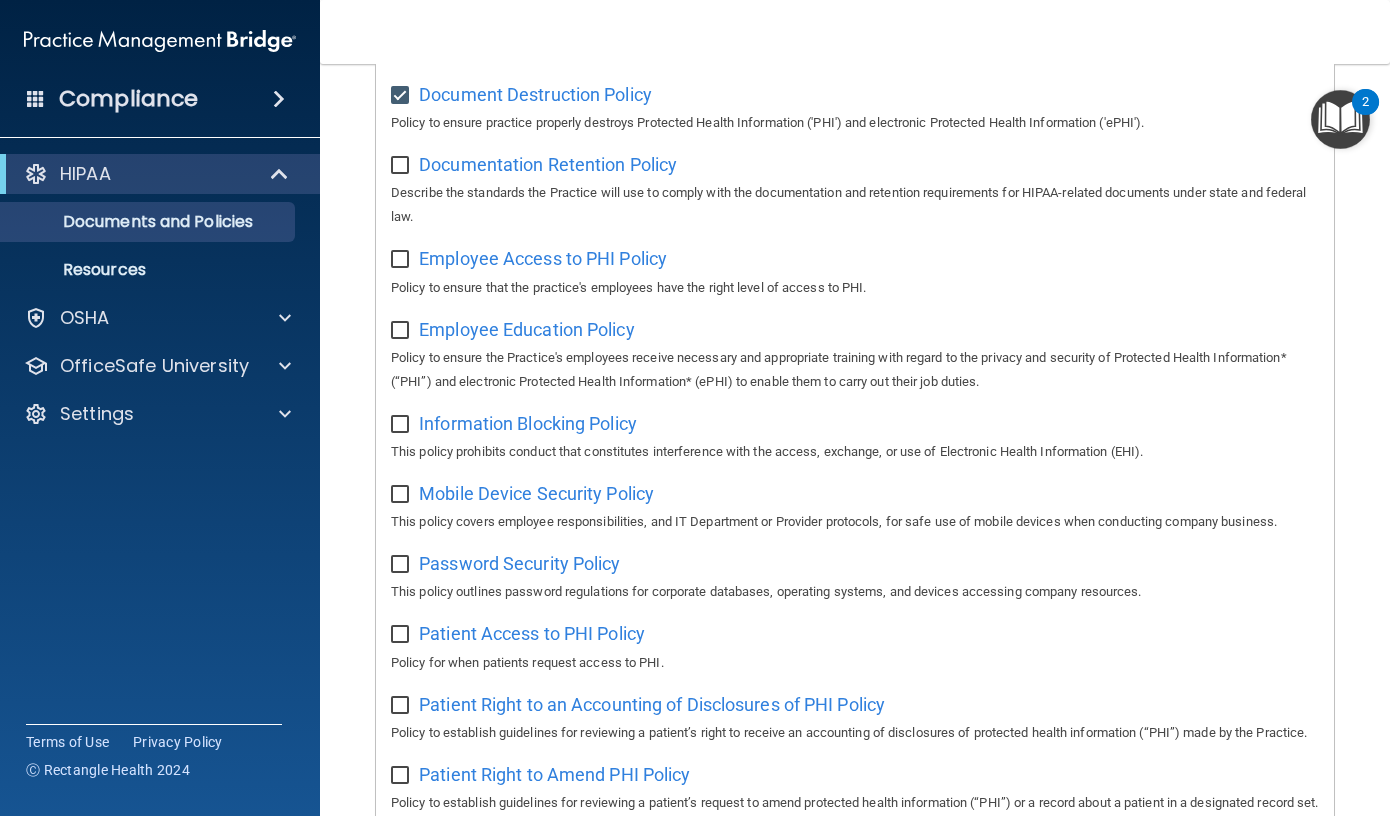 drag, startPoint x: 387, startPoint y: 148, endPoint x: 382, endPoint y: 180, distance: 32.38827 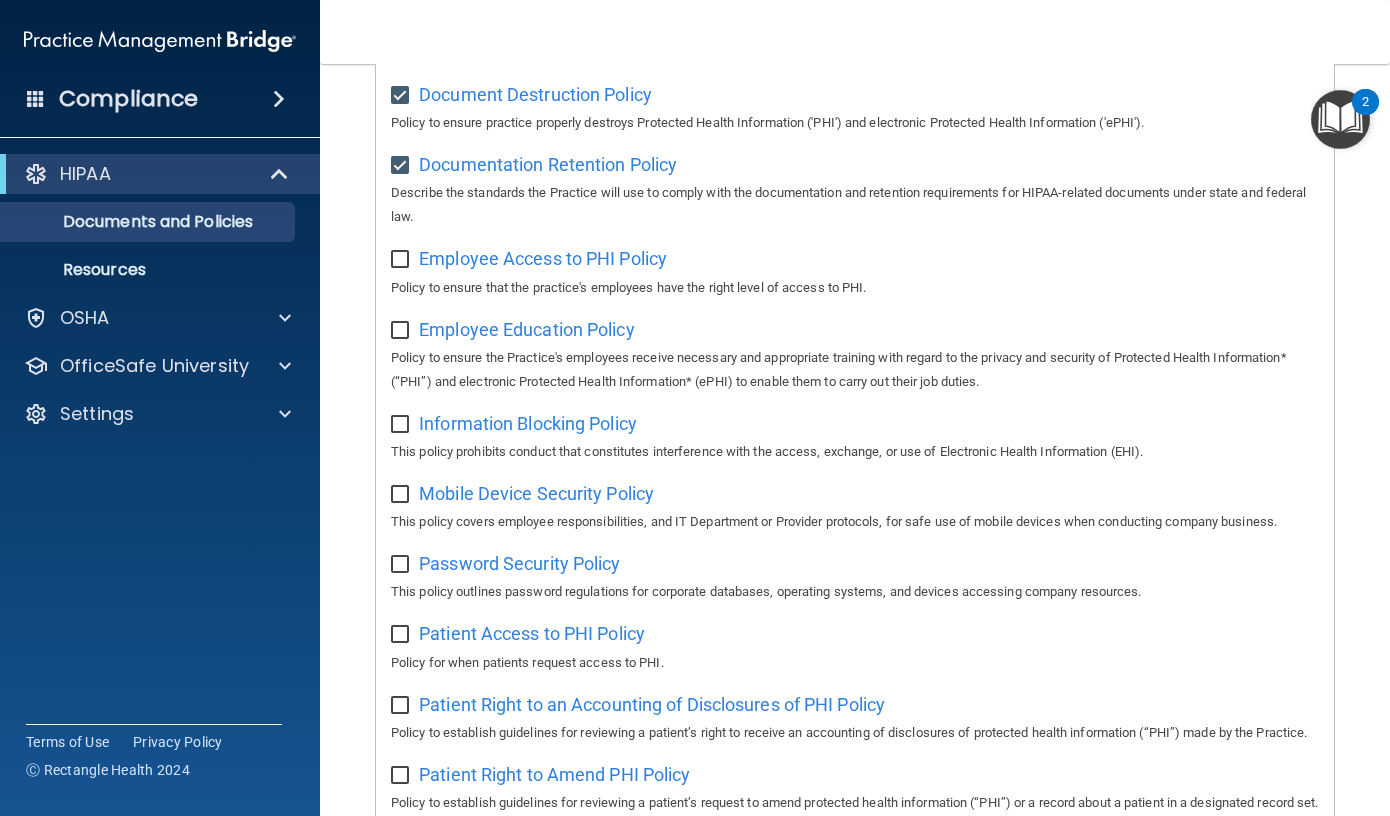 click at bounding box center [403, 253] 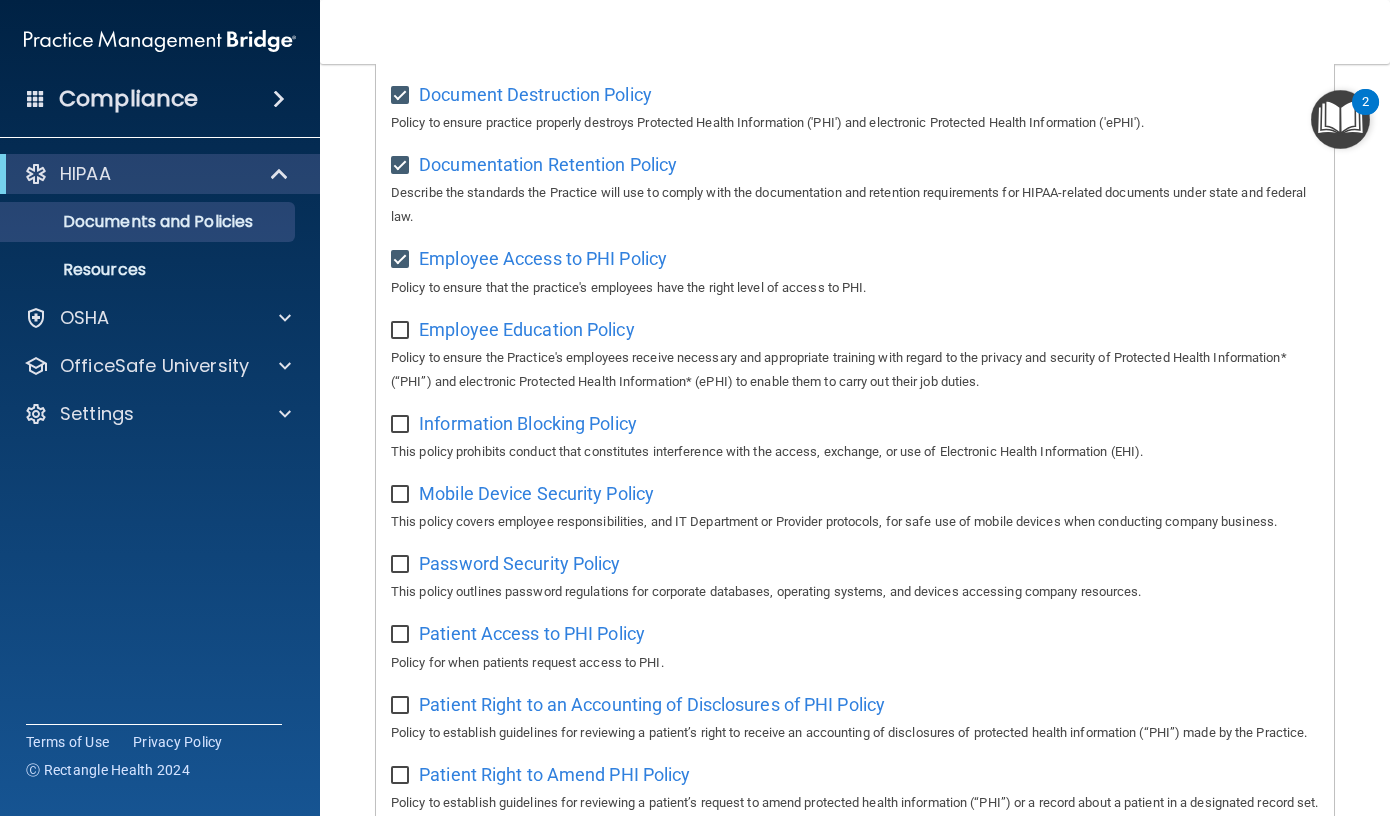 click at bounding box center (402, 331) 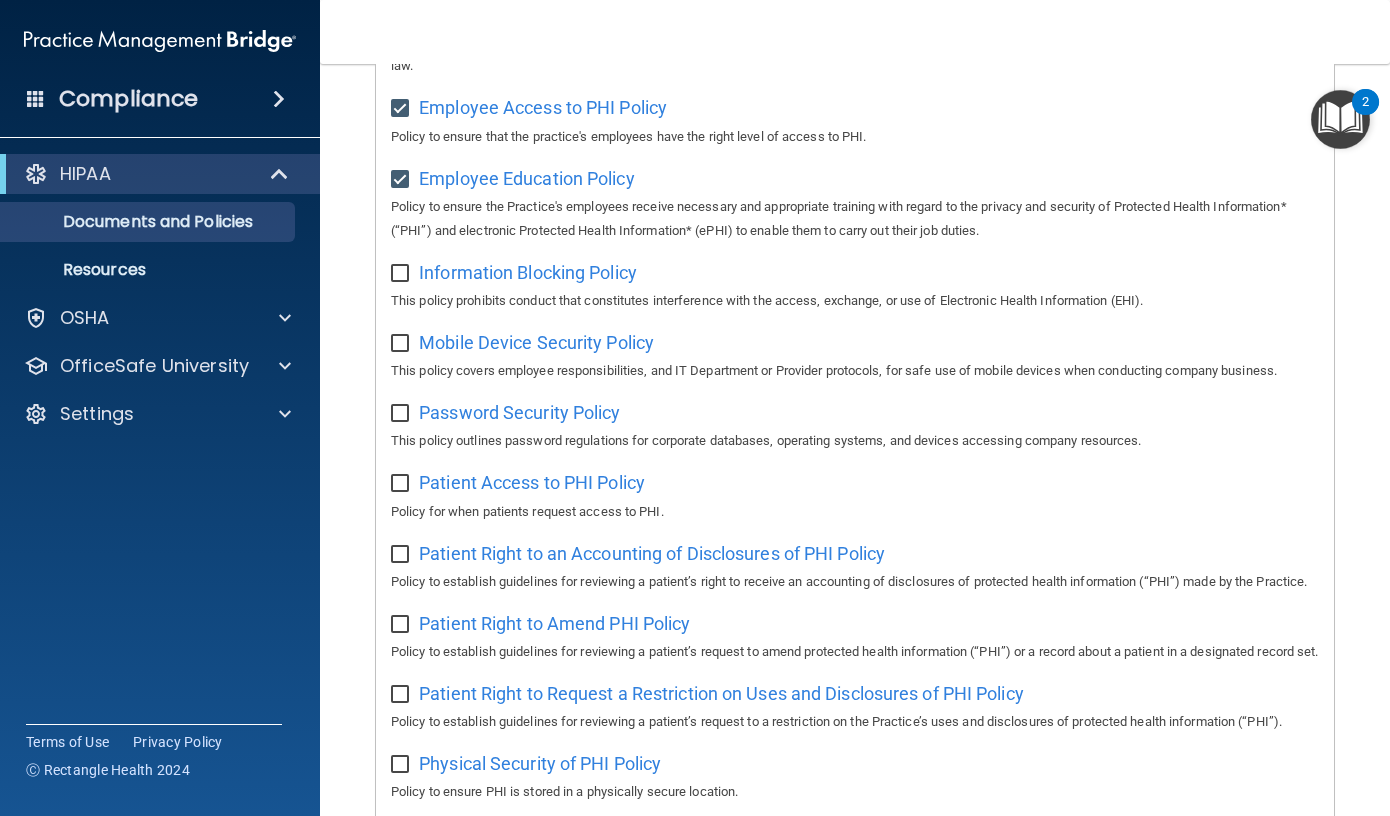 scroll, scrollTop: 700, scrollLeft: 0, axis: vertical 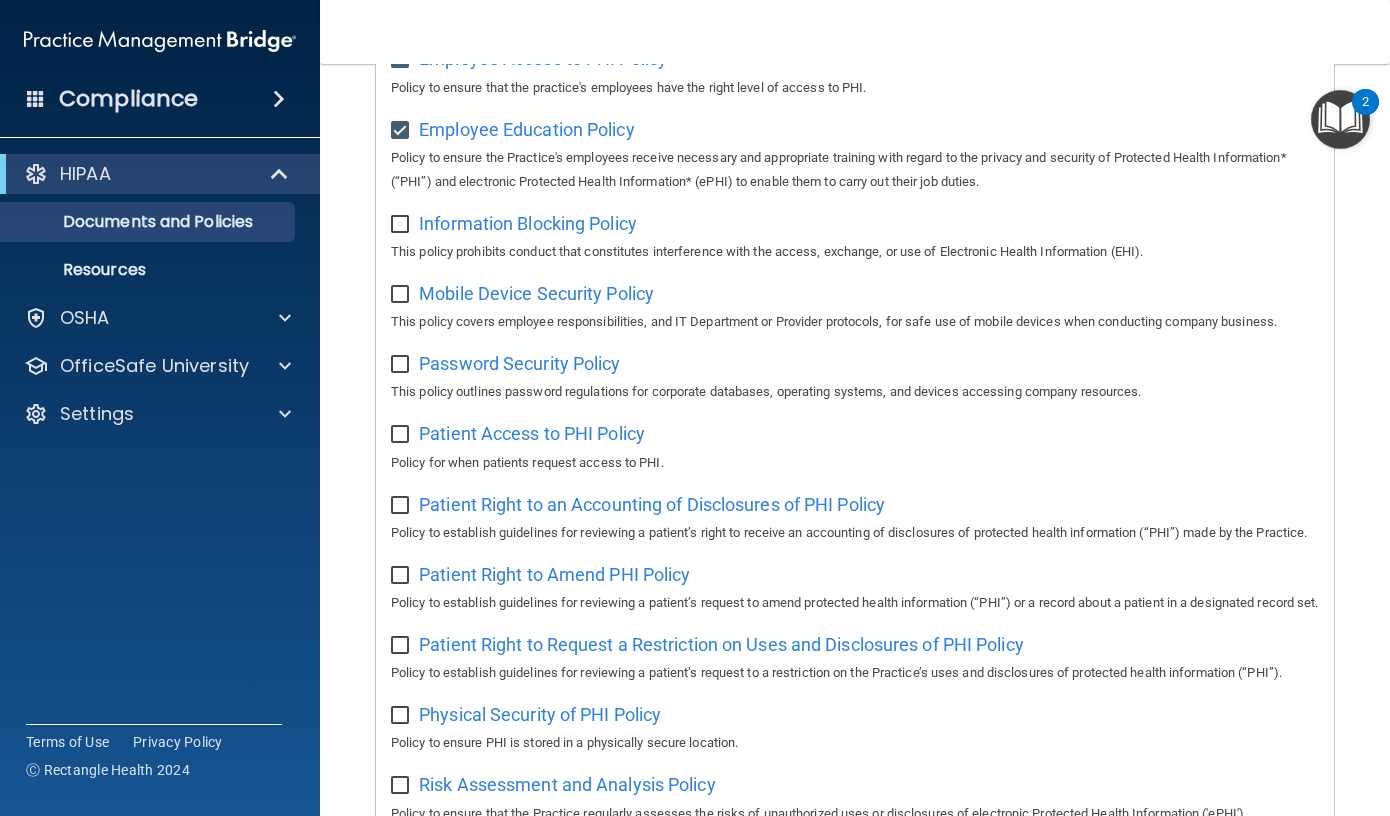 click at bounding box center [402, 225] 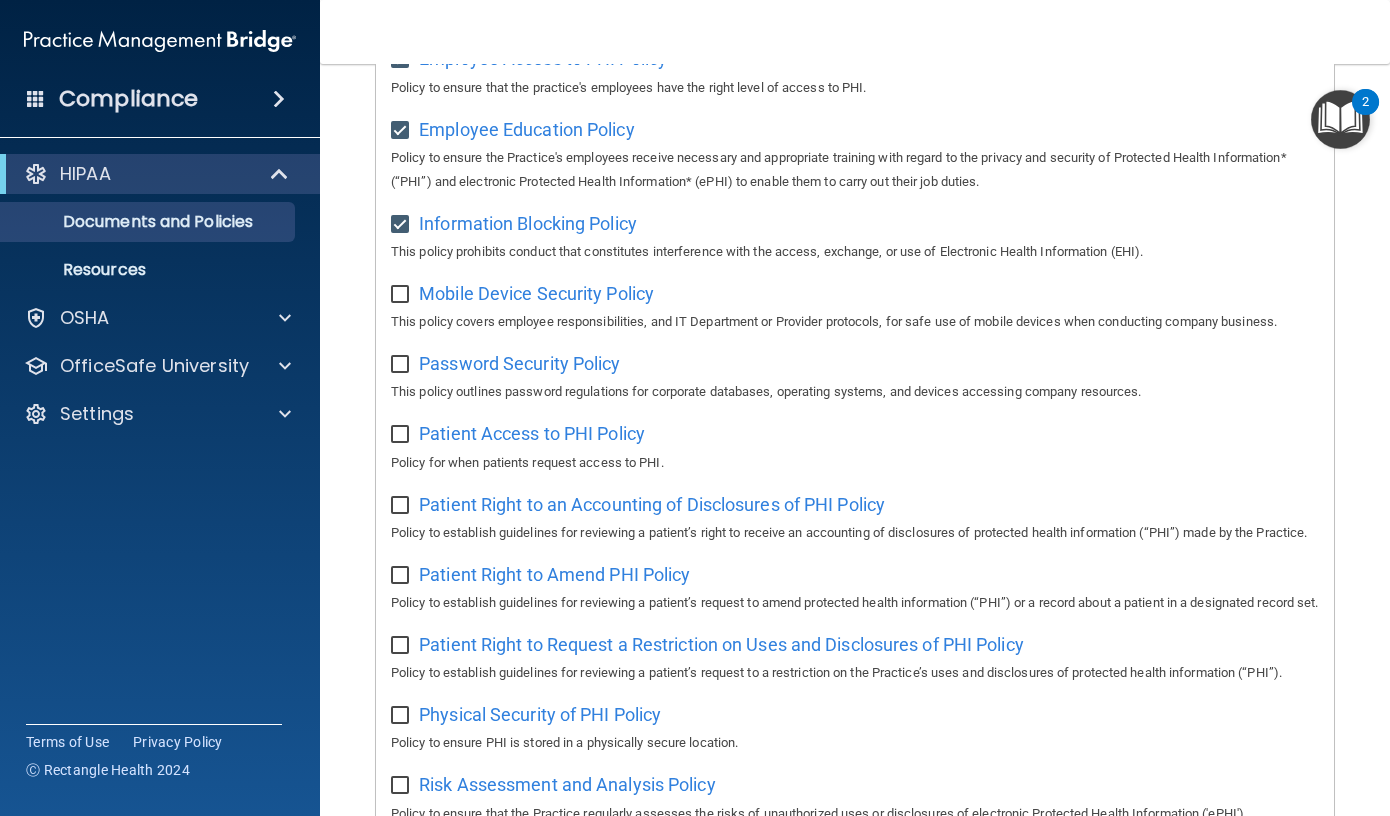 click at bounding box center [402, 295] 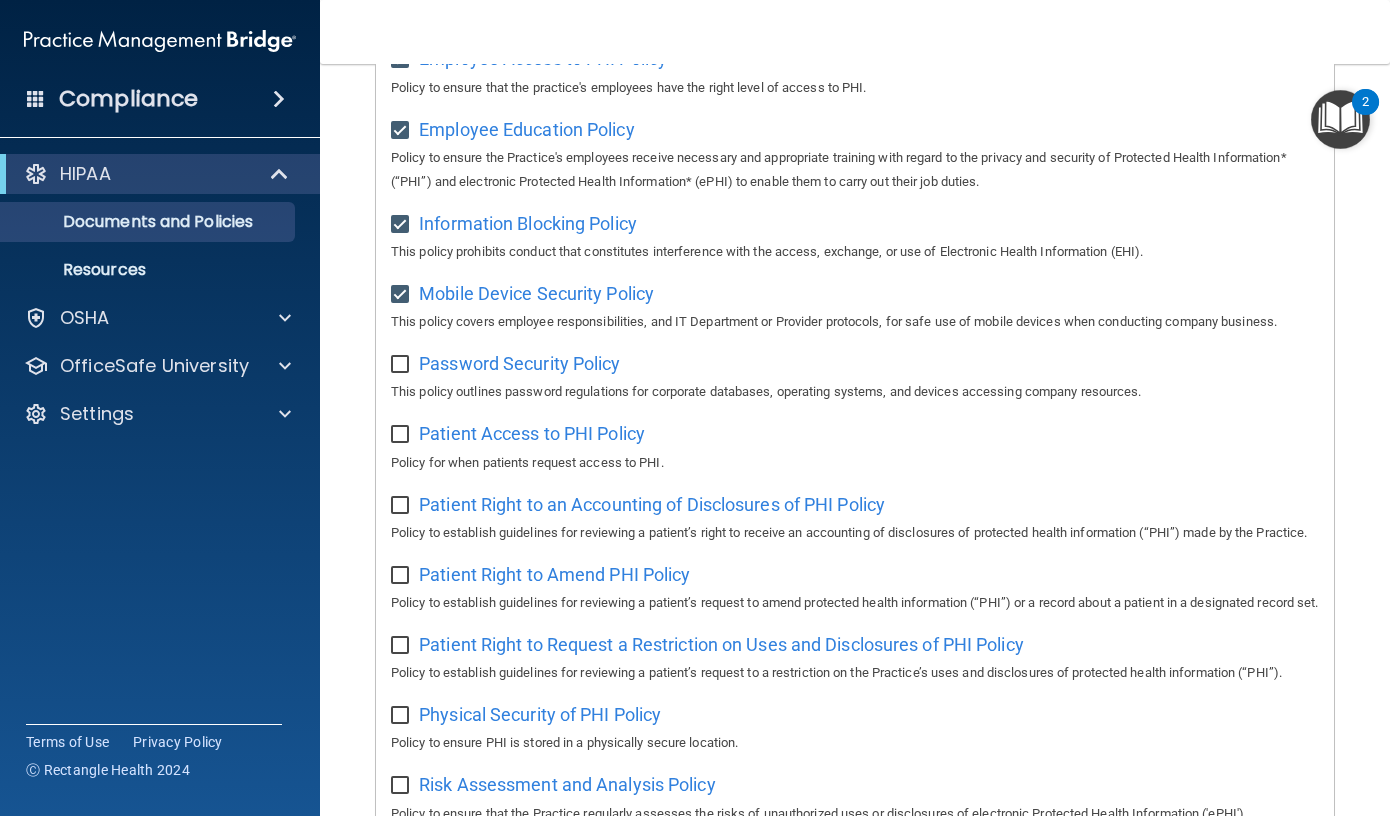 click on "Select All   (Unselect 9)    Unselect All            Print Selected (9)                       Acceptable Use Policy                         Policy that defines acceptable and unacceptable use of electronic devices and network resources in conjunction with its established culture of ethical and lawful behavior, openness, trust, and integrity.                     Business Associates Policy                         Policy that describes the obligations of business associates and the requirements for contracting with business associates.                     Complaint Process Policy                         Policy to provide a process for patients and responsible parties to make complaints concerning privacy and security practices.                     Document Destruction Policy                         Policy to ensure practice properly destroys Protected Health Information ('PHI') and electronic Protected Health Information ('ePHI').                     Documentation Retention Policy" at bounding box center [855, 411] 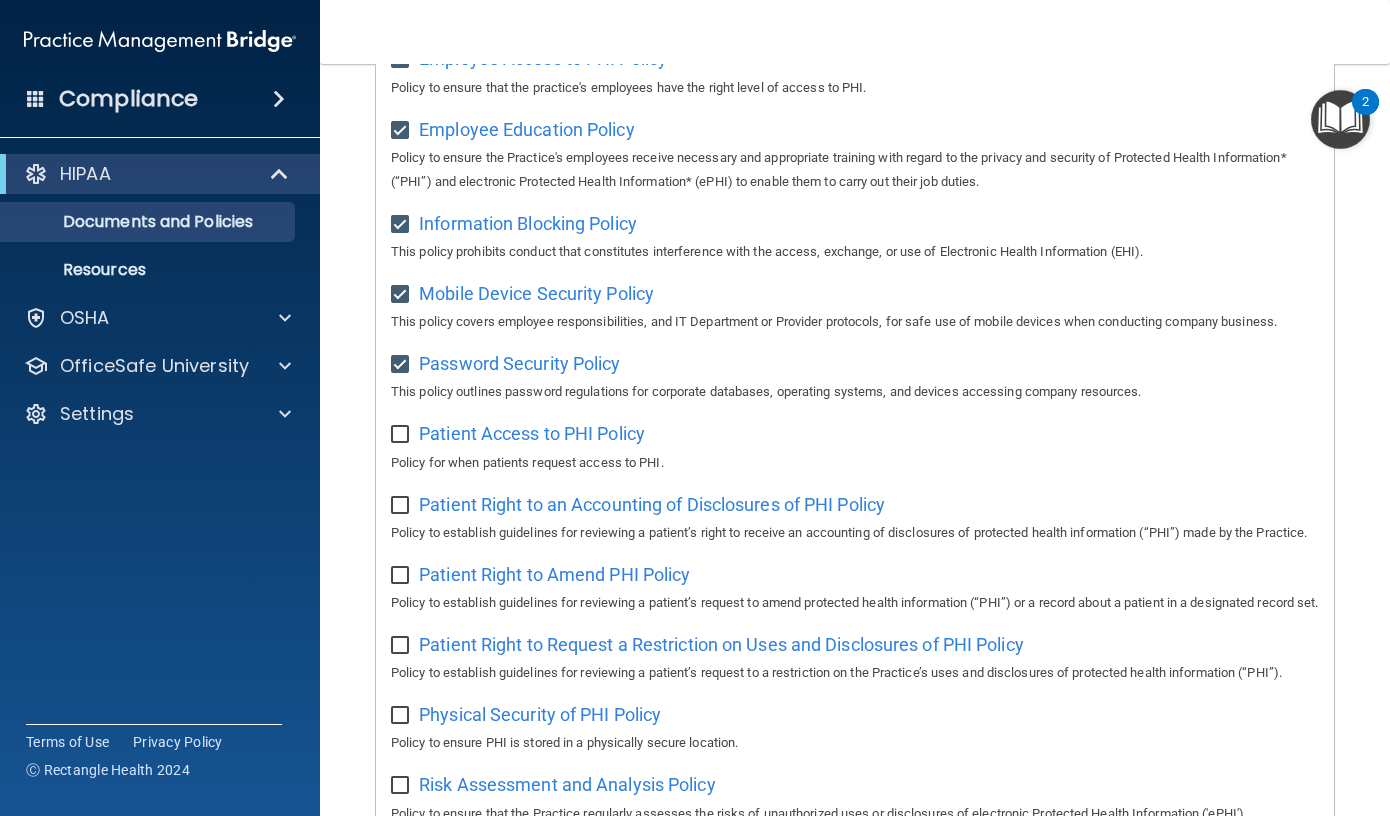 click at bounding box center [402, 435] 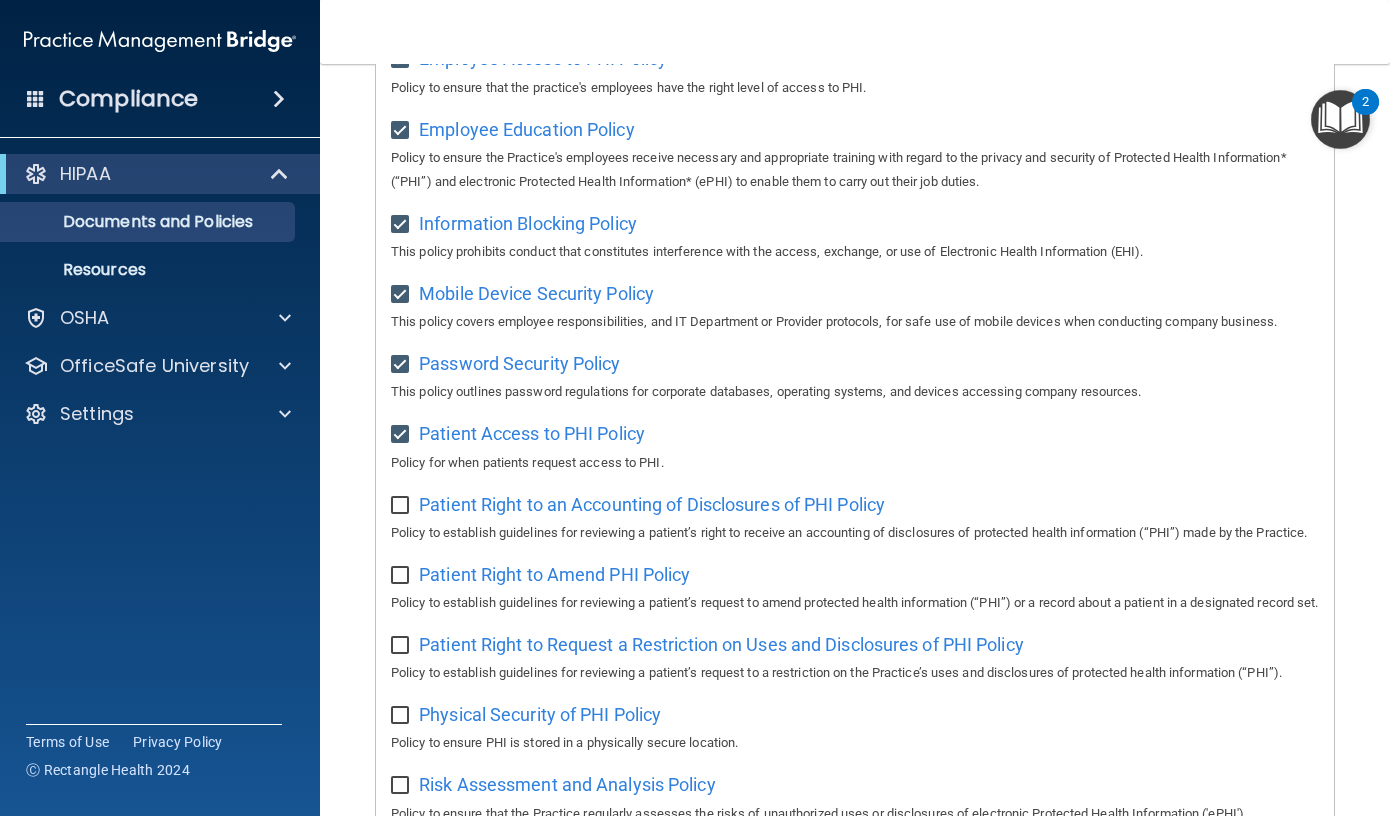 click at bounding box center [402, 506] 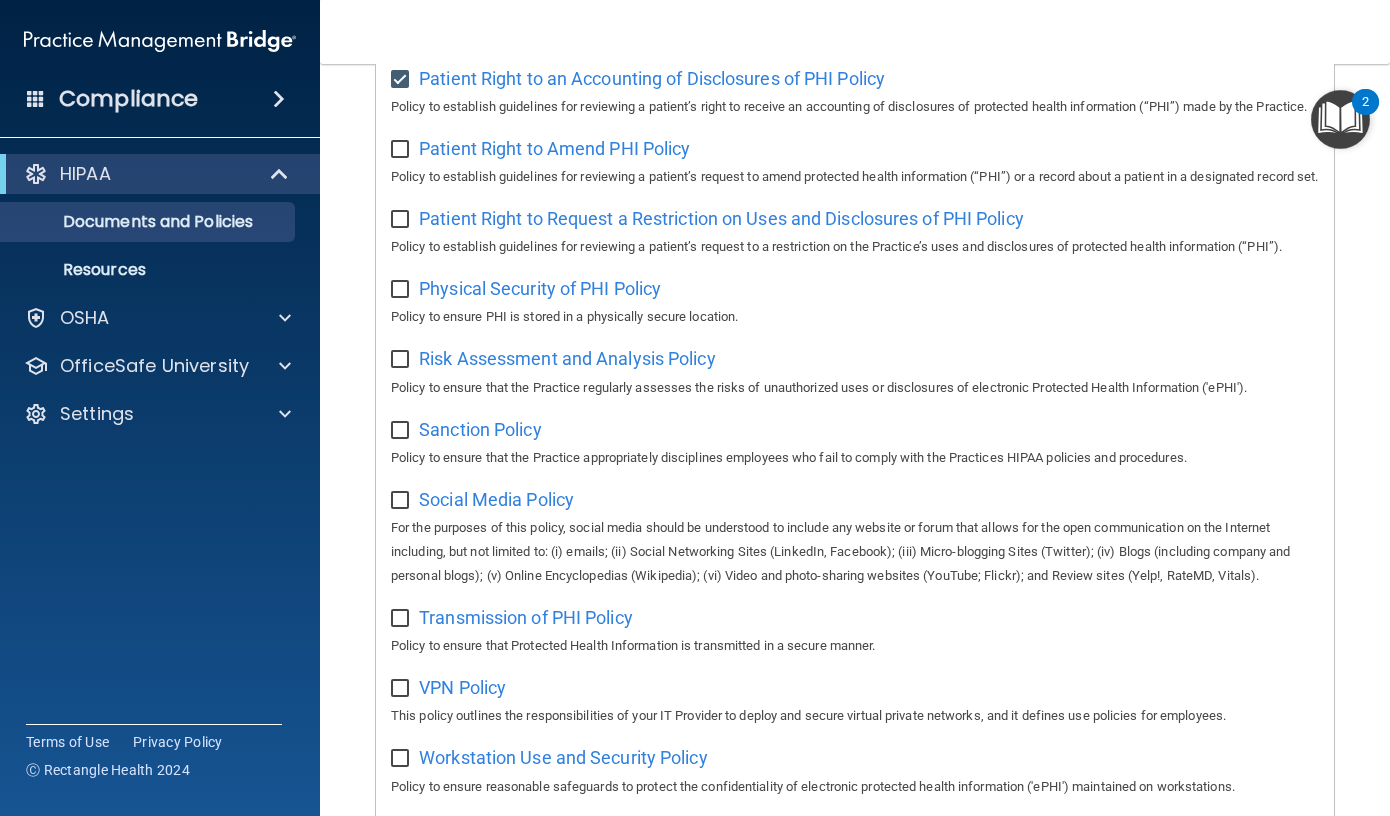 scroll, scrollTop: 1110, scrollLeft: 0, axis: vertical 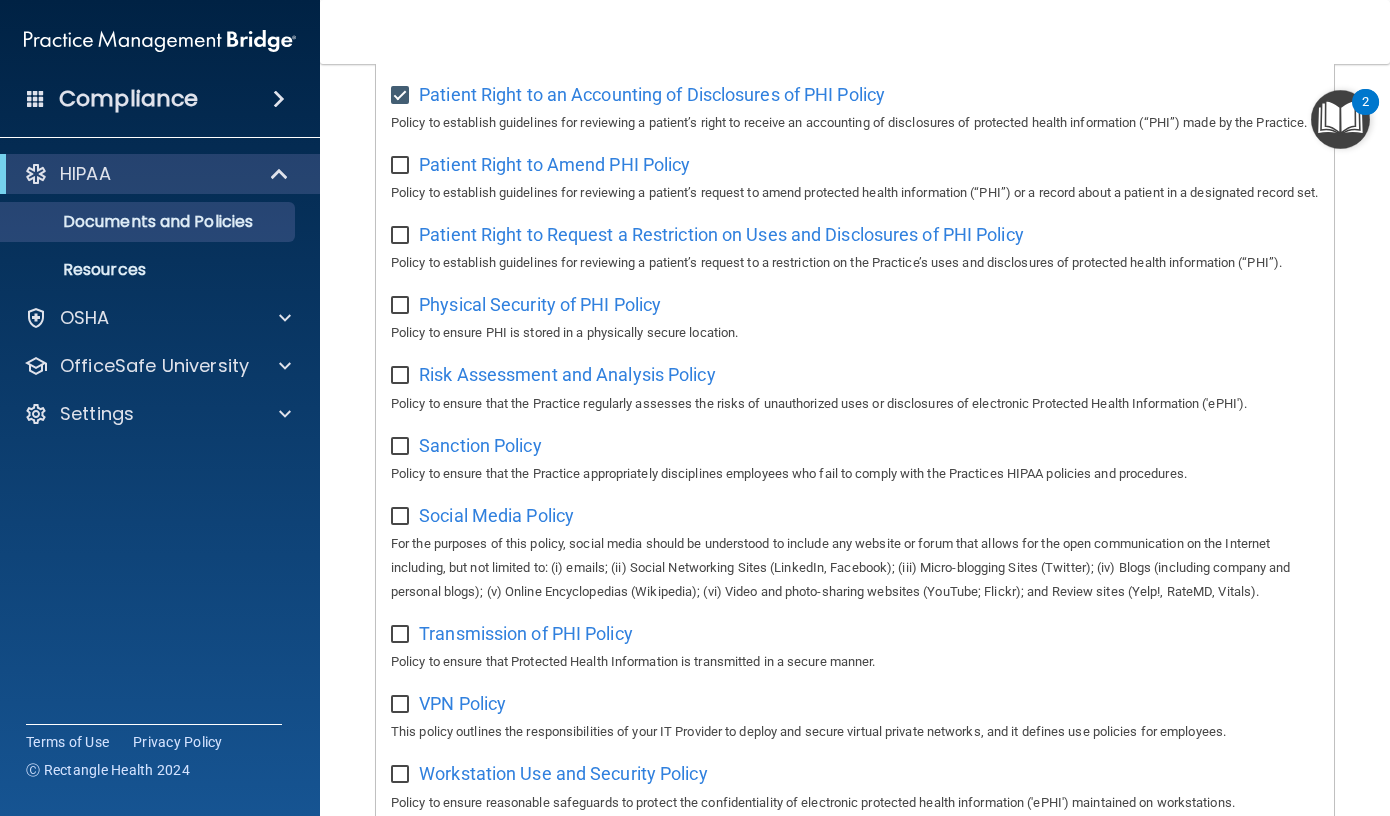 click at bounding box center [402, 166] 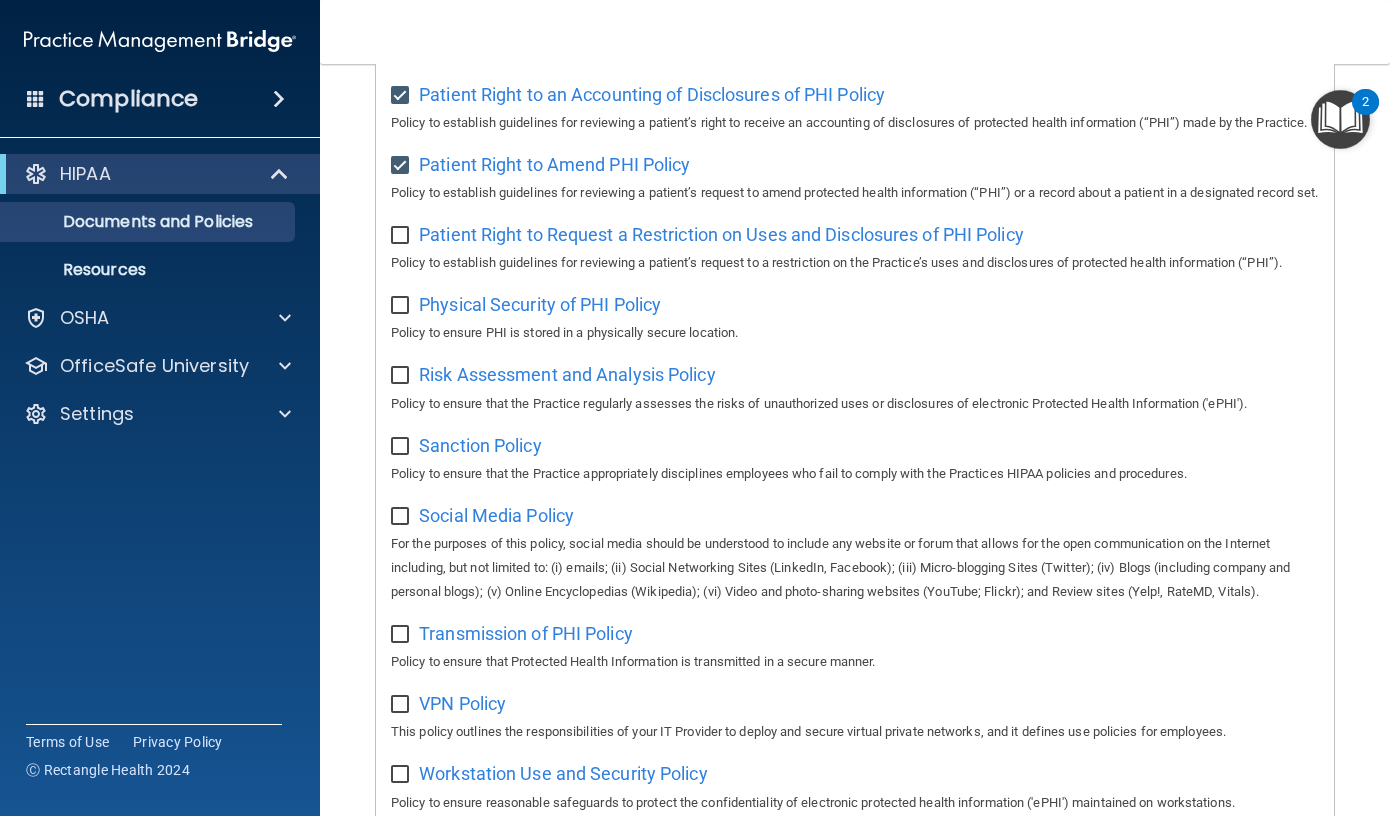 click at bounding box center [402, 236] 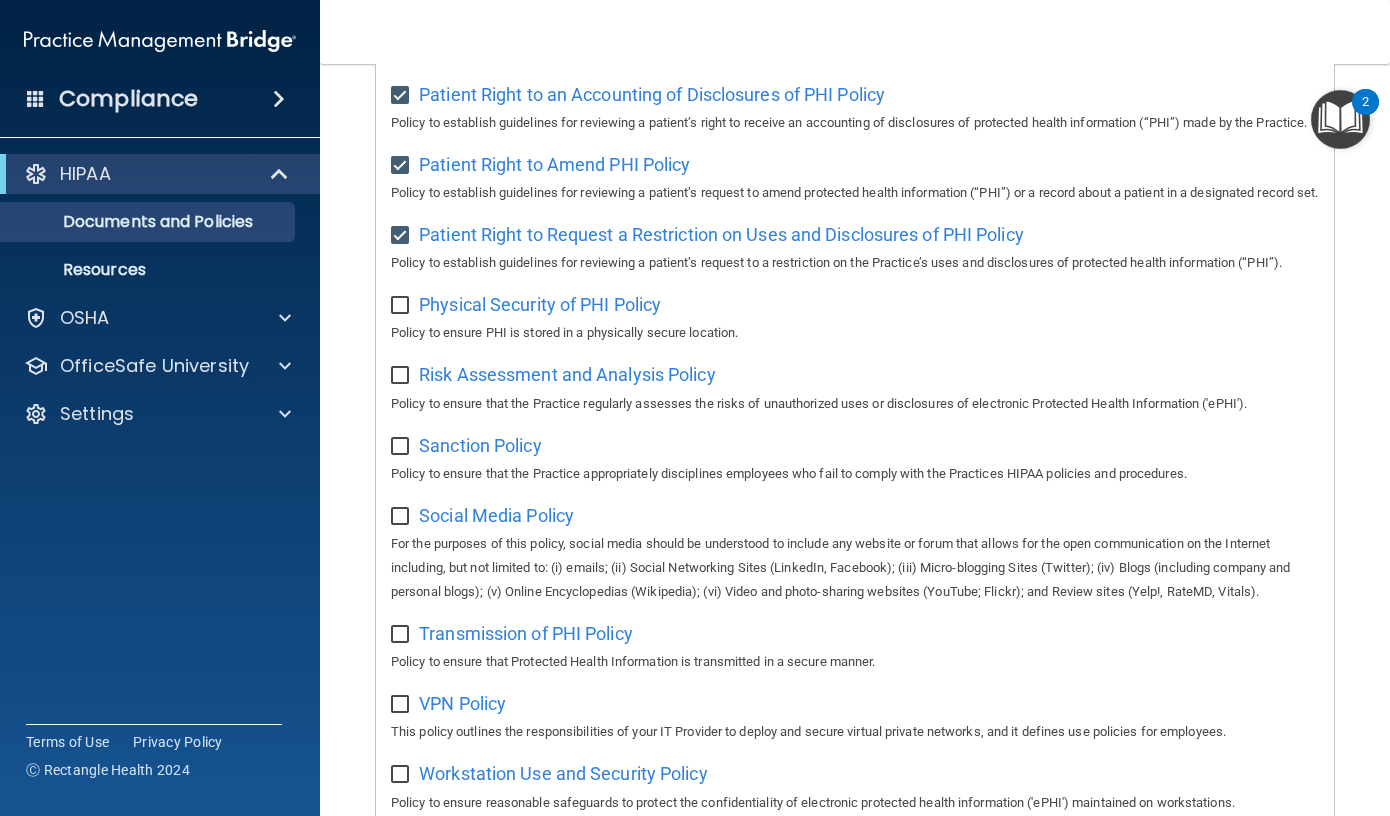 click at bounding box center [402, 306] 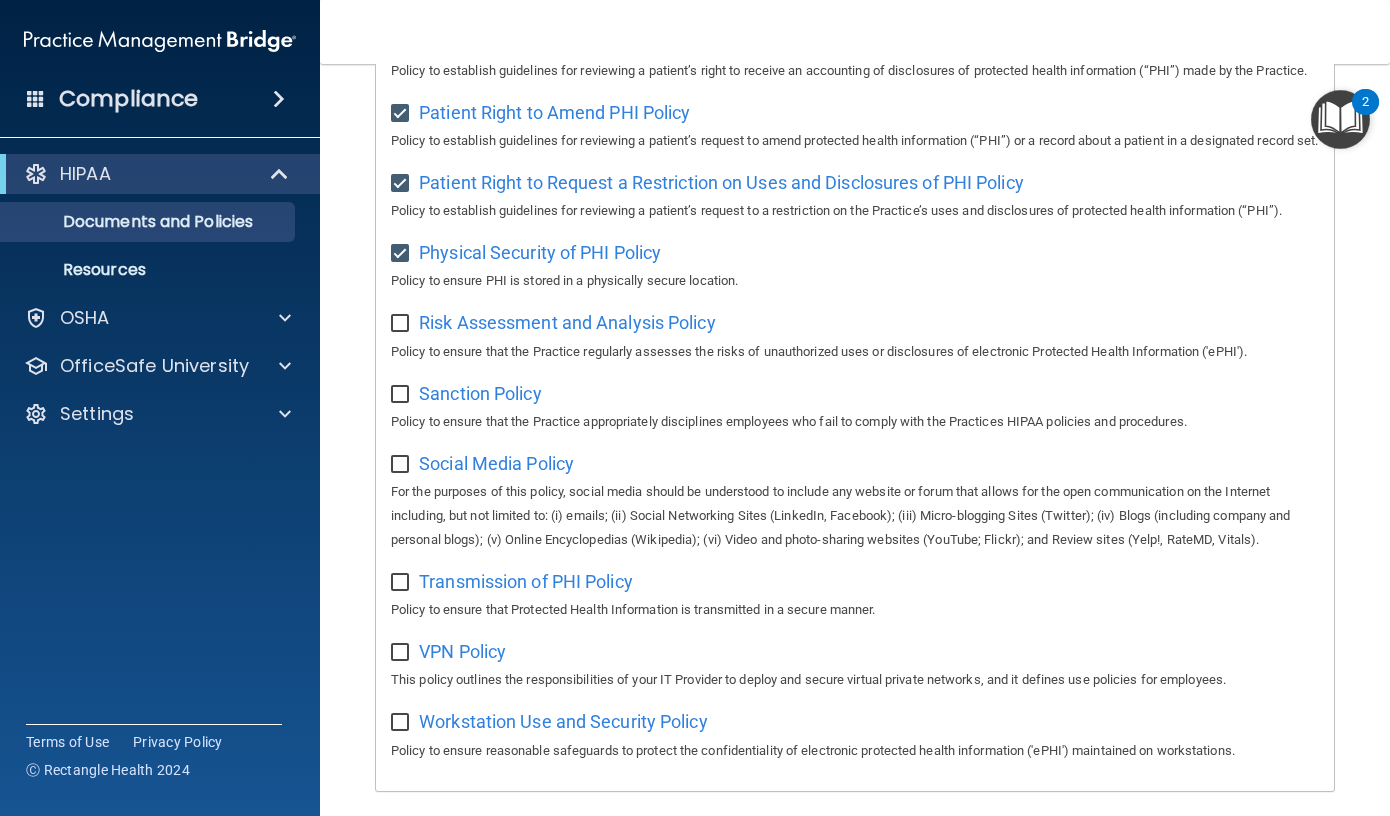 scroll, scrollTop: 1310, scrollLeft: 0, axis: vertical 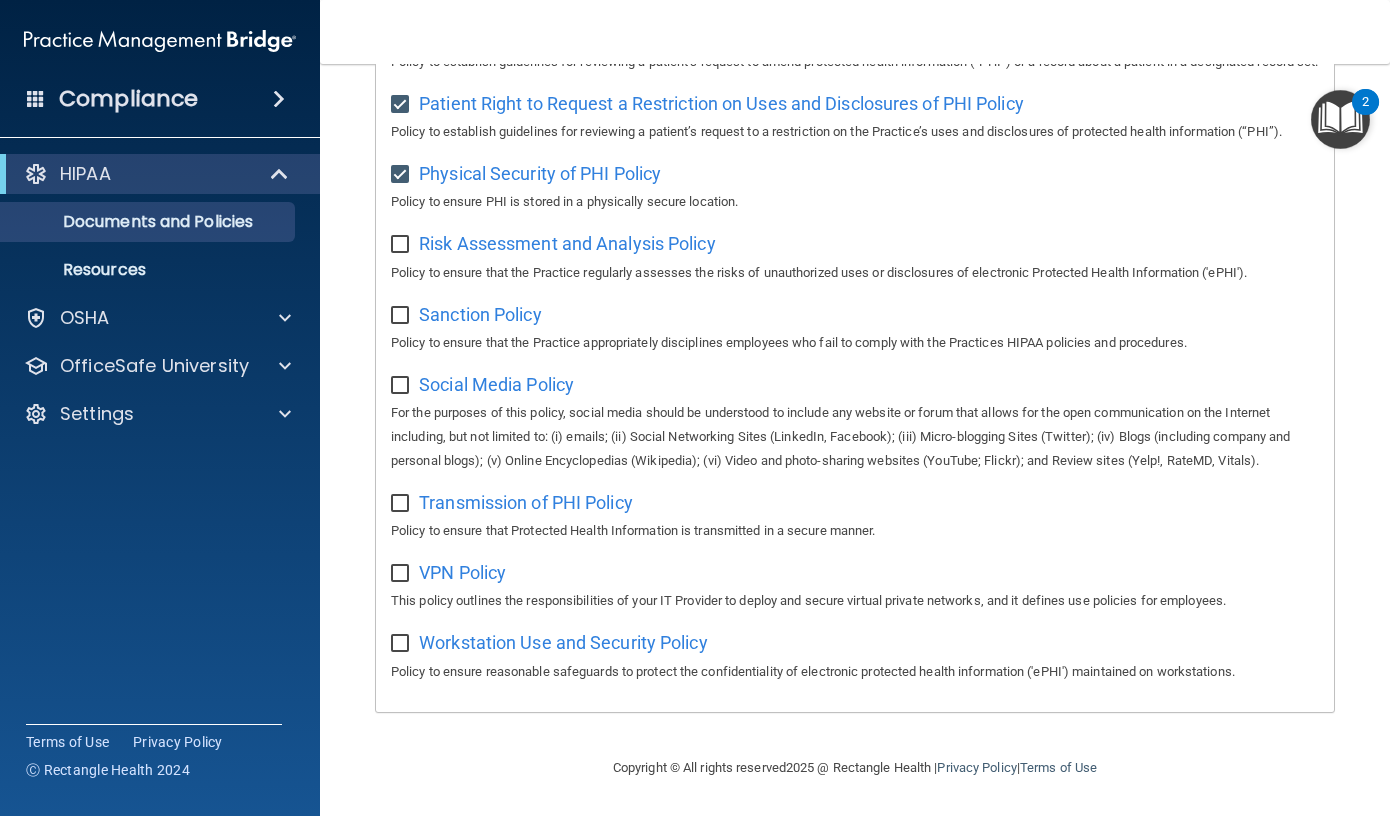 click at bounding box center [402, 245] 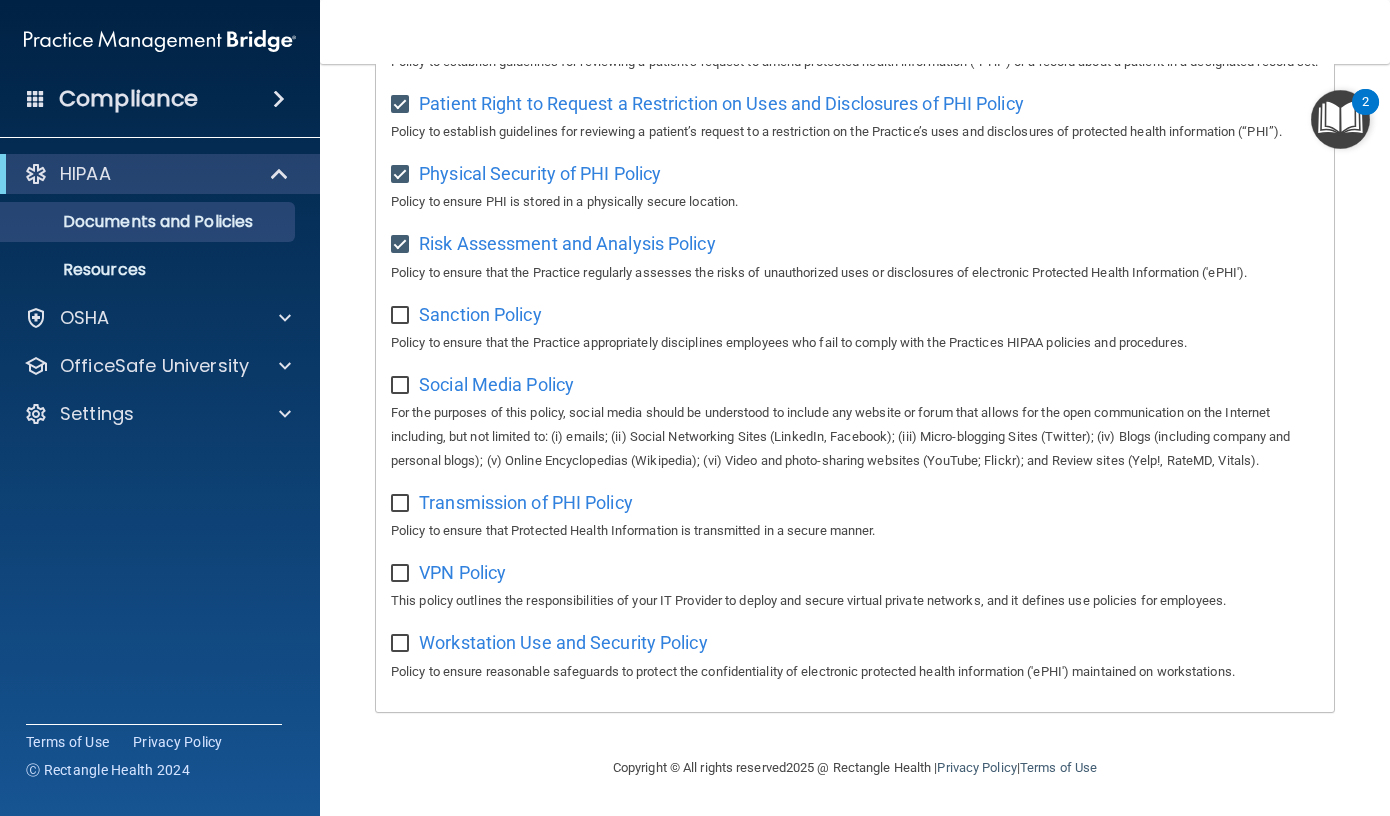 click at bounding box center [402, 316] 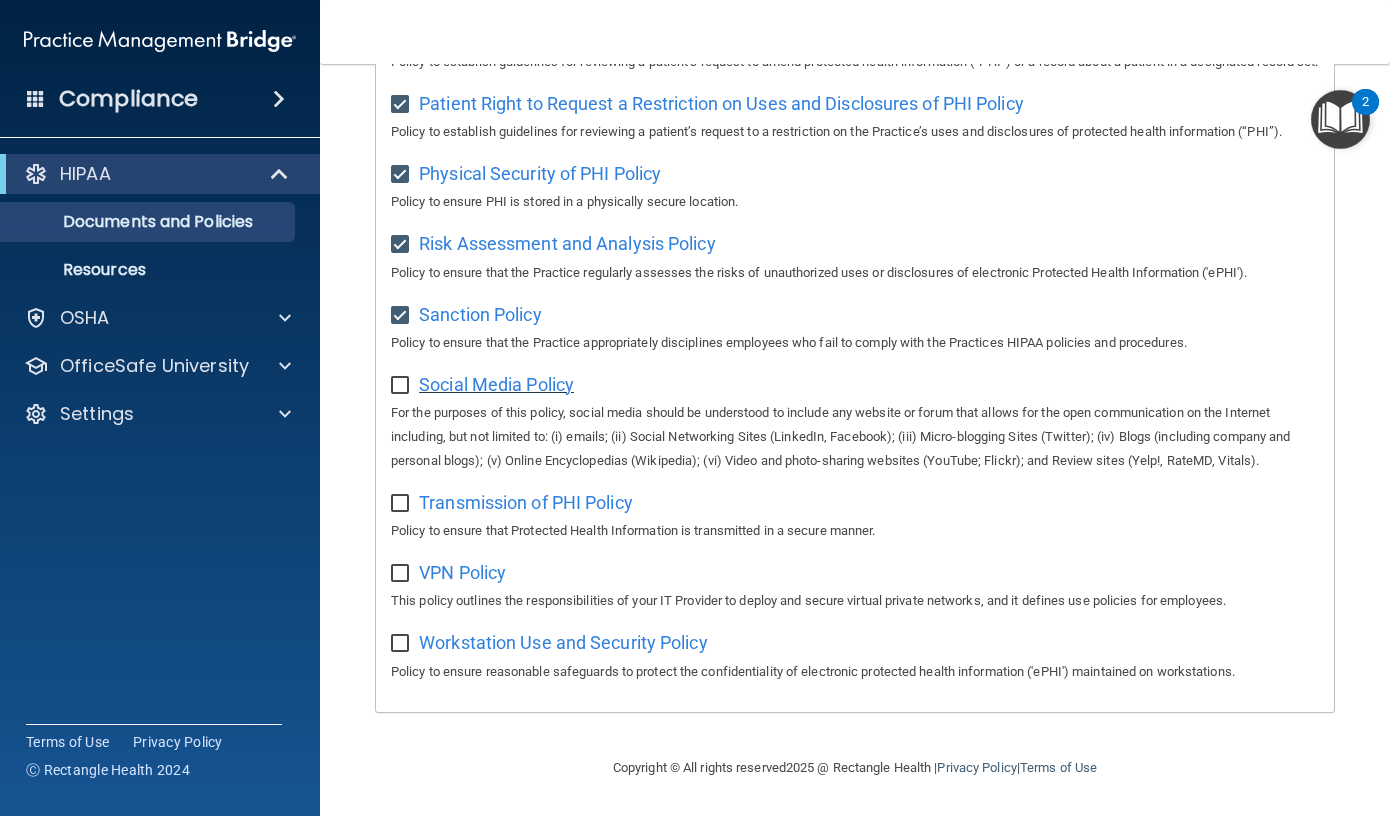 click on "Social Media Policy" at bounding box center (496, 384) 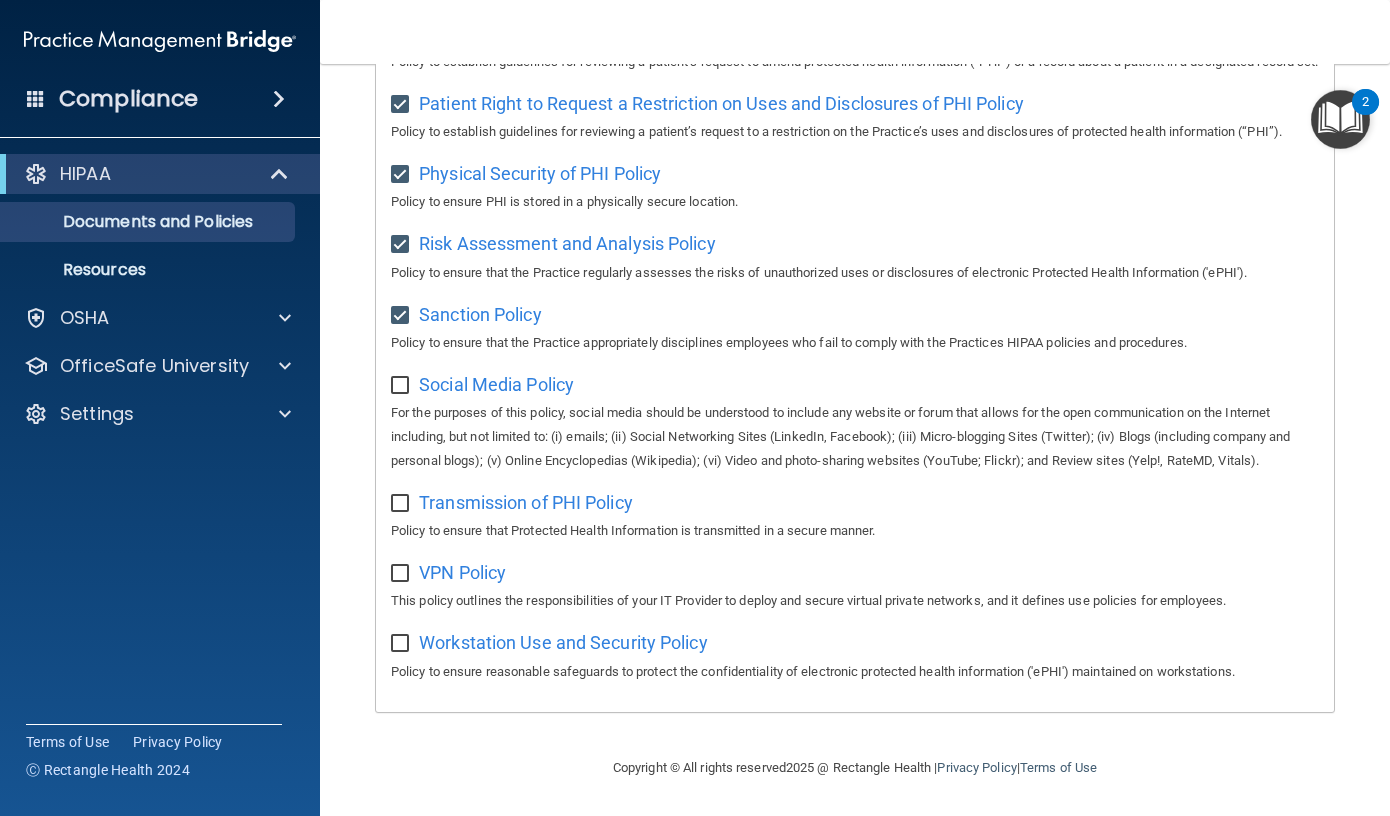 click at bounding box center [402, 386] 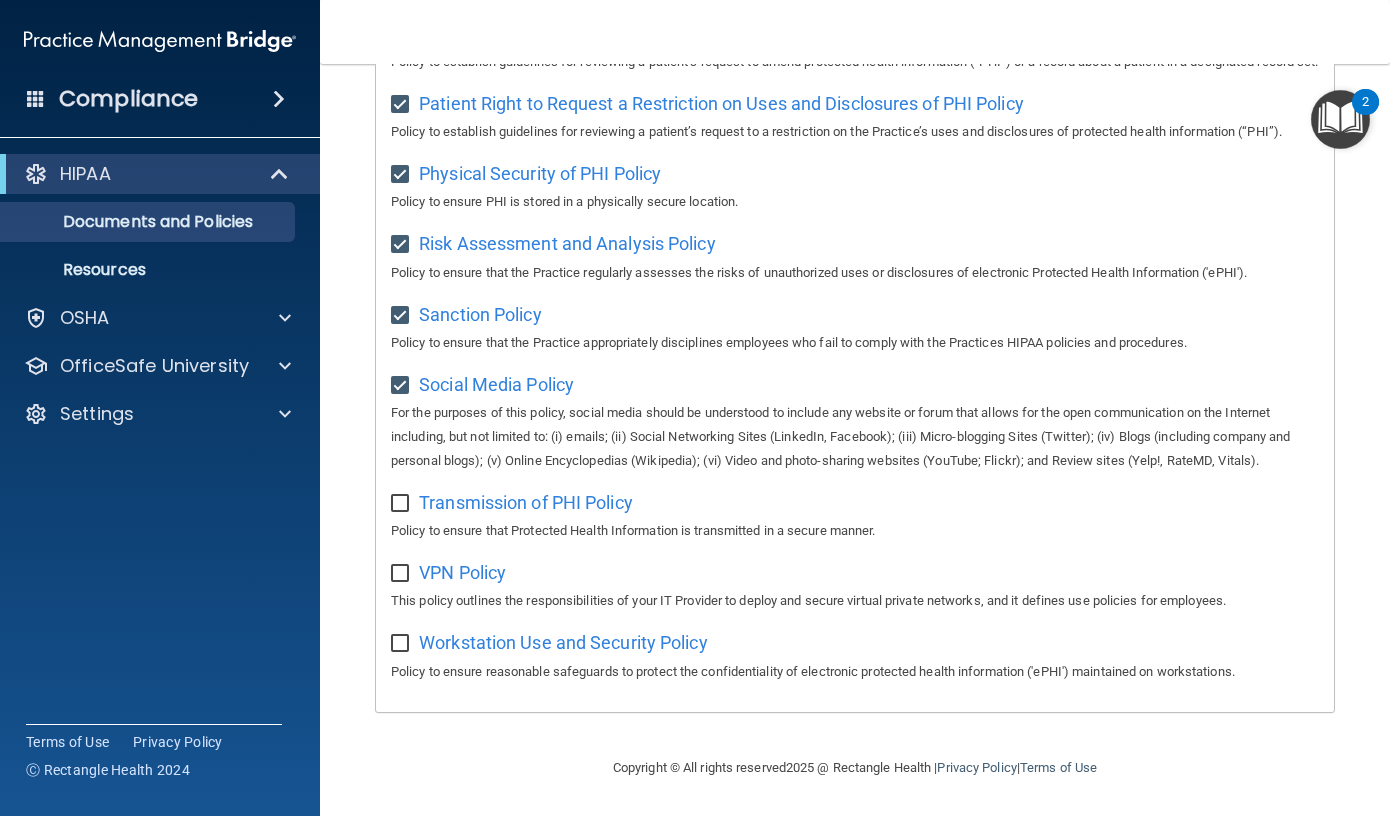 click at bounding box center (402, 504) 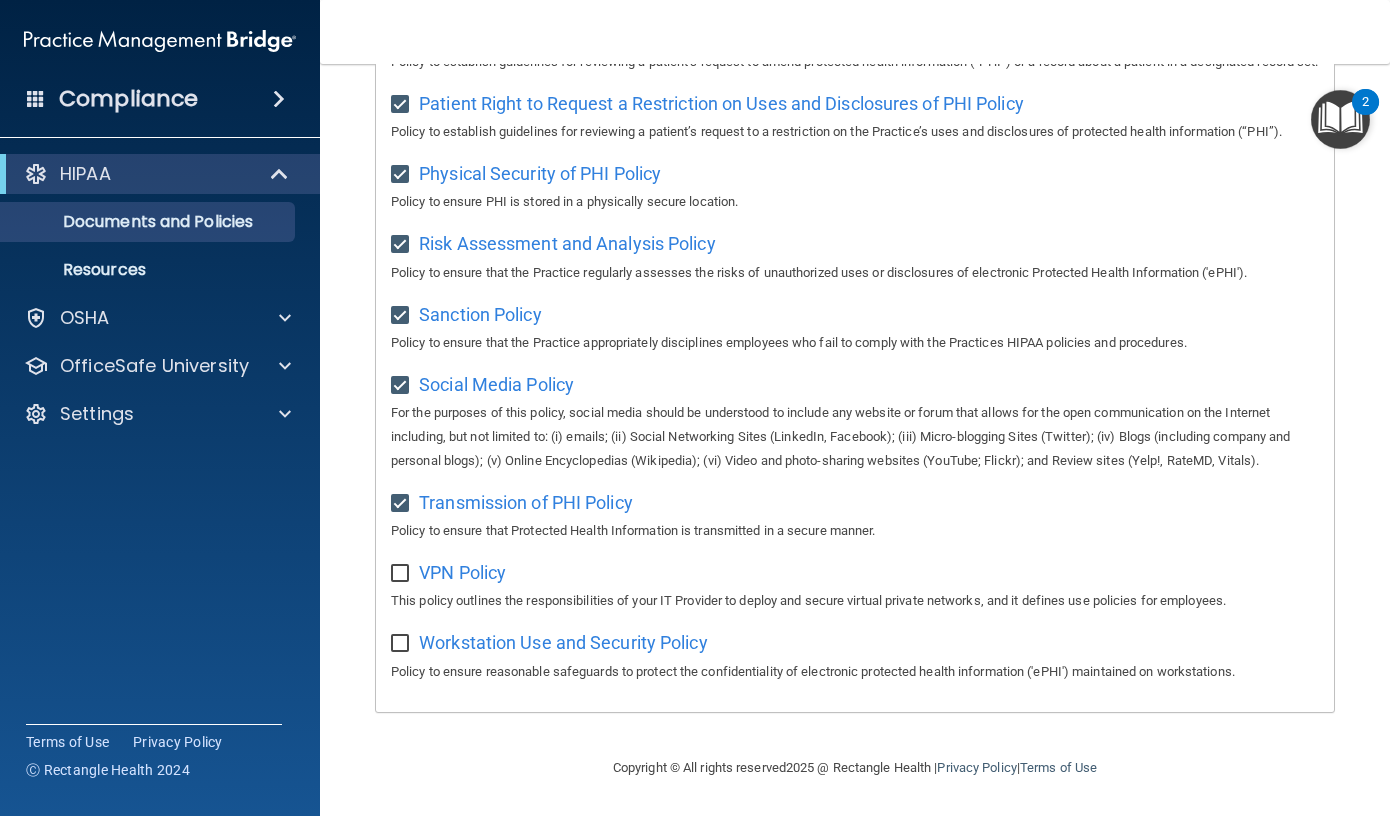 click at bounding box center (402, 574) 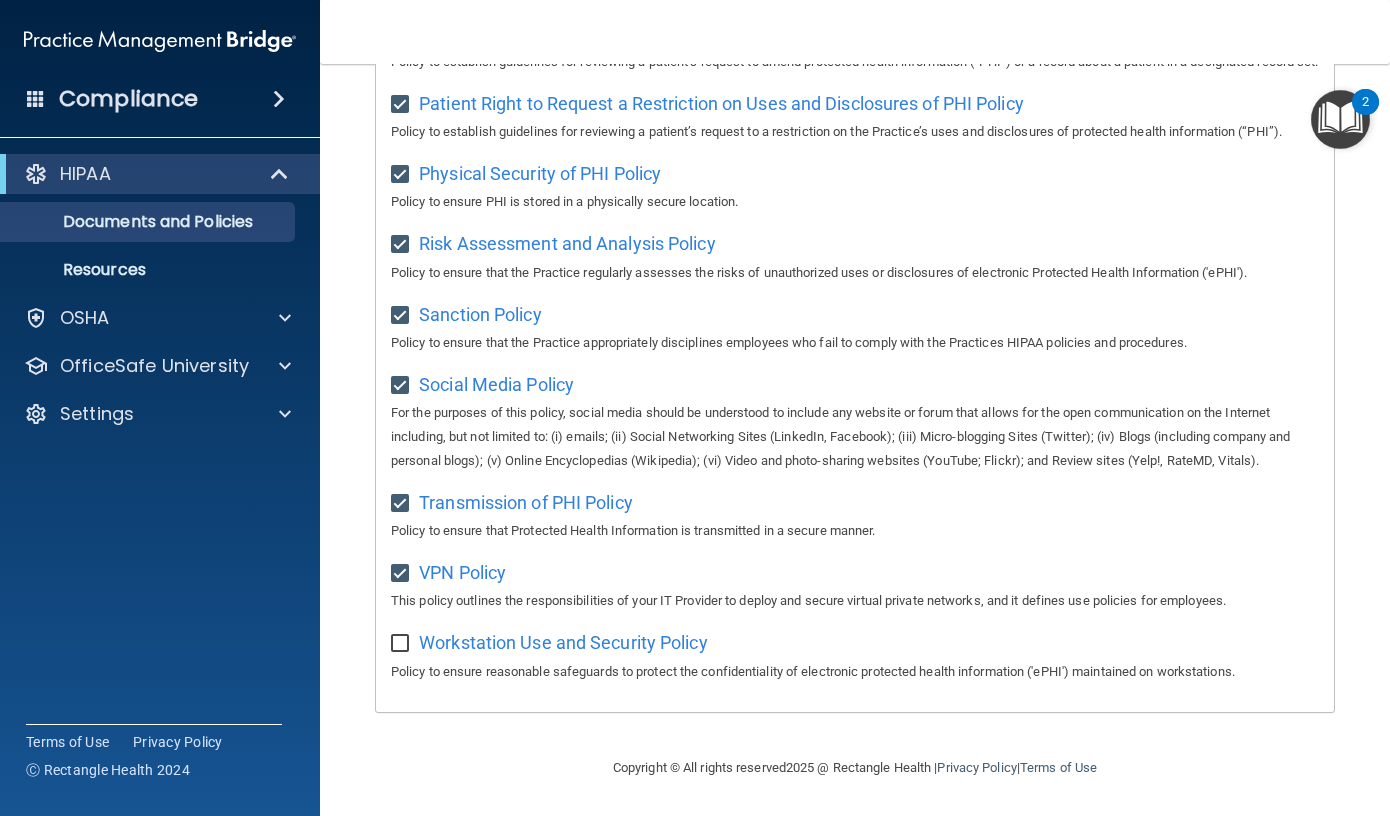 click on "Workstation Use and Security Policy                         Policy to ensure reasonable safeguards to protect the confidentiality of electronic protected health information ('ePHI') maintained on workstations." at bounding box center [855, 654] 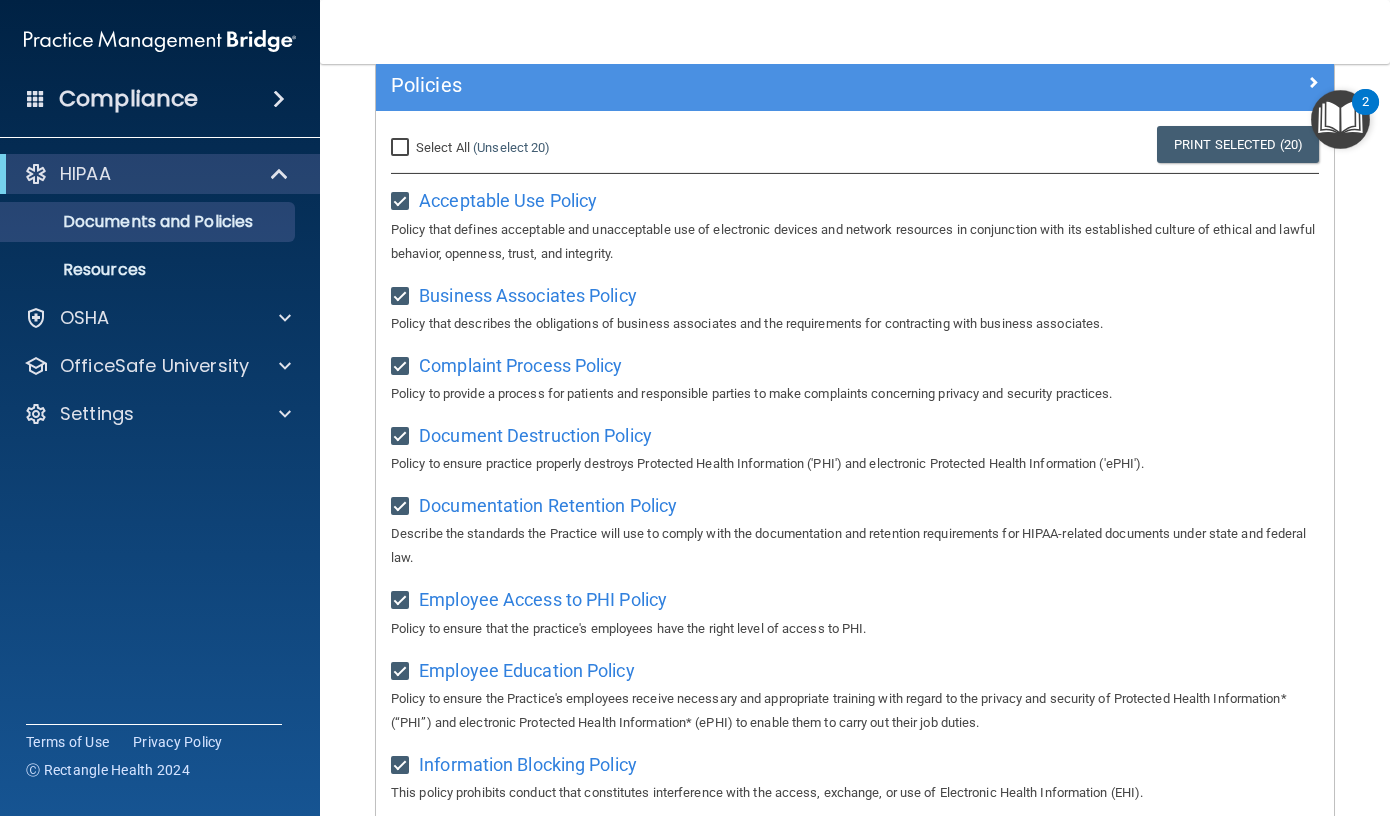 scroll, scrollTop: 0, scrollLeft: 0, axis: both 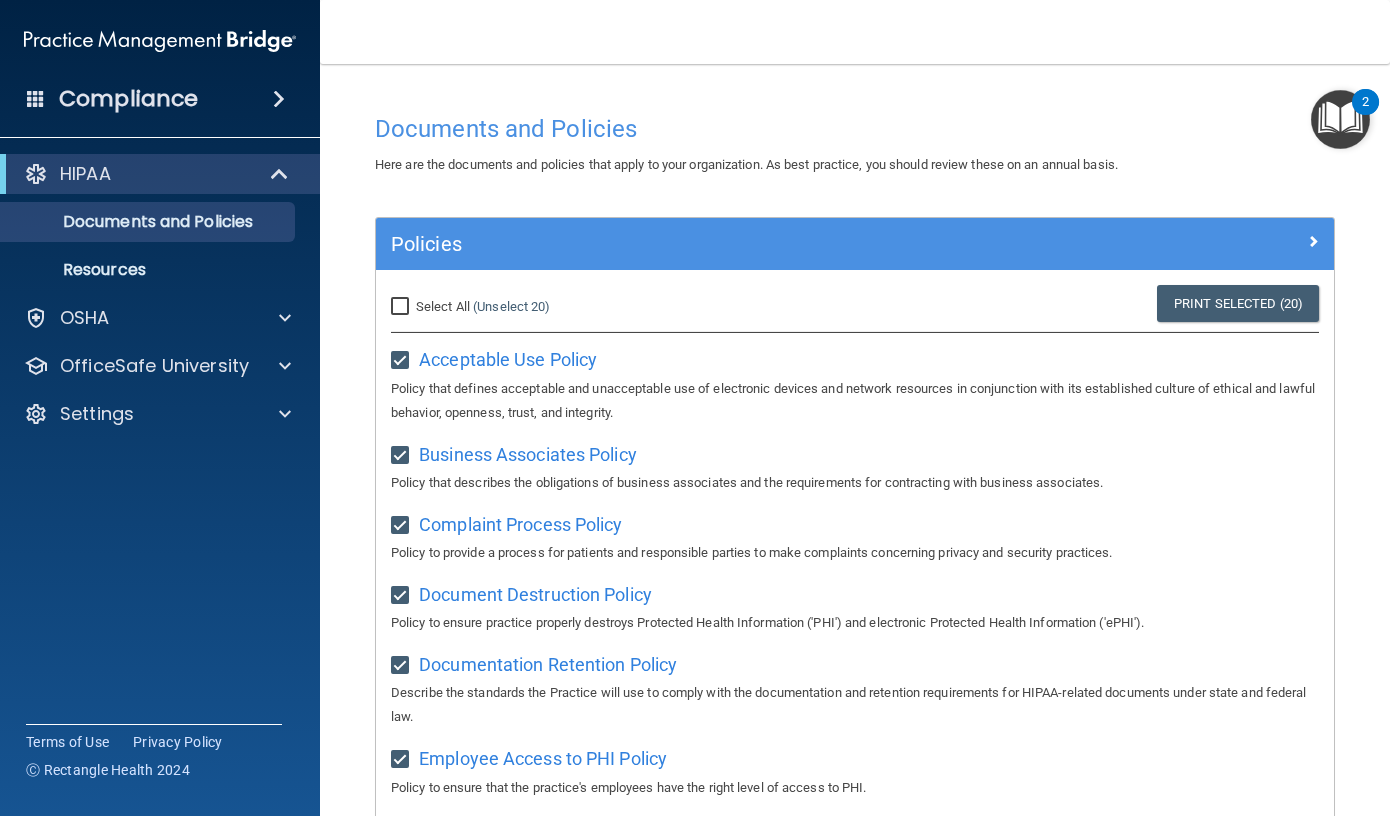 click on "Select All   (Unselect 20)    Unselect All" at bounding box center (402, 307) 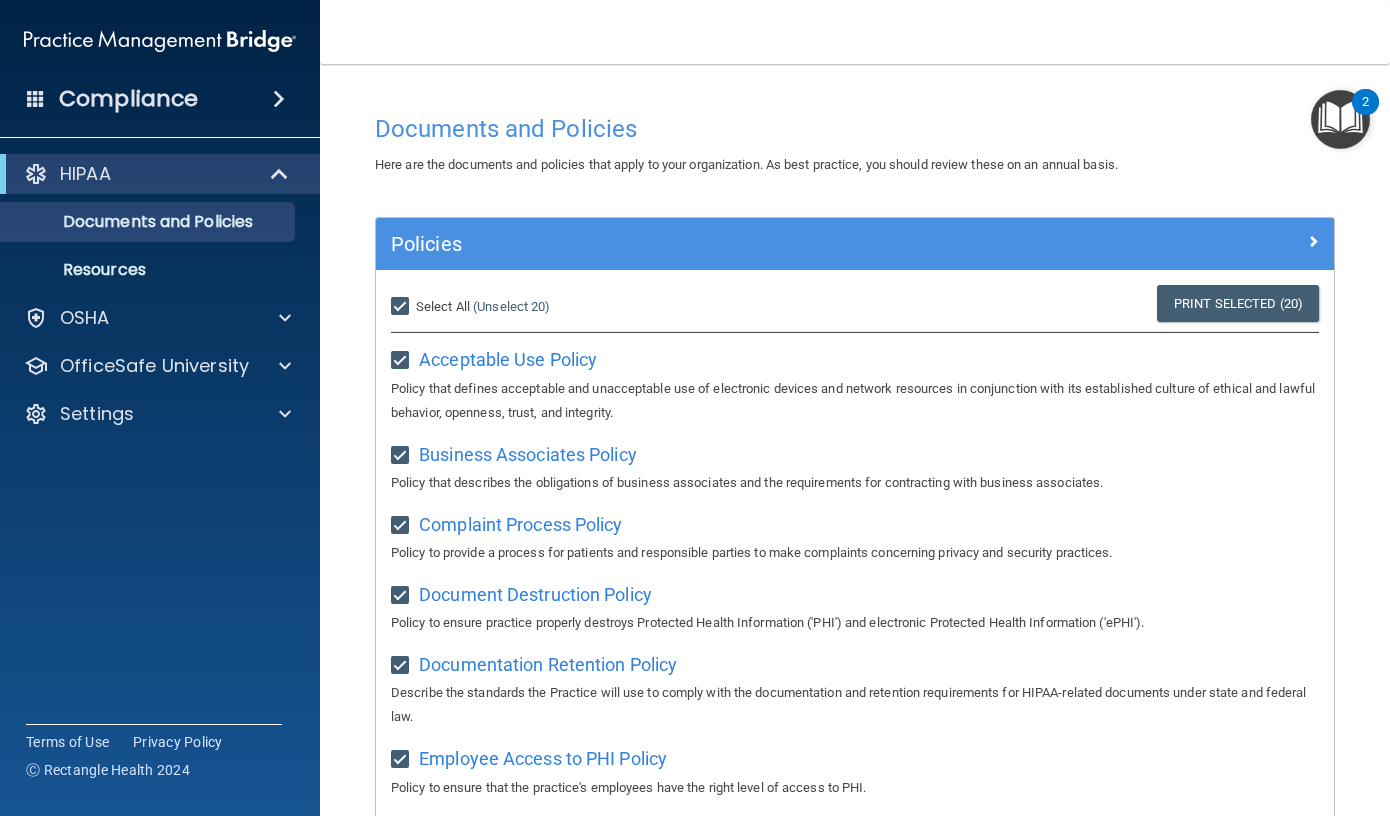 checkbox on "true" 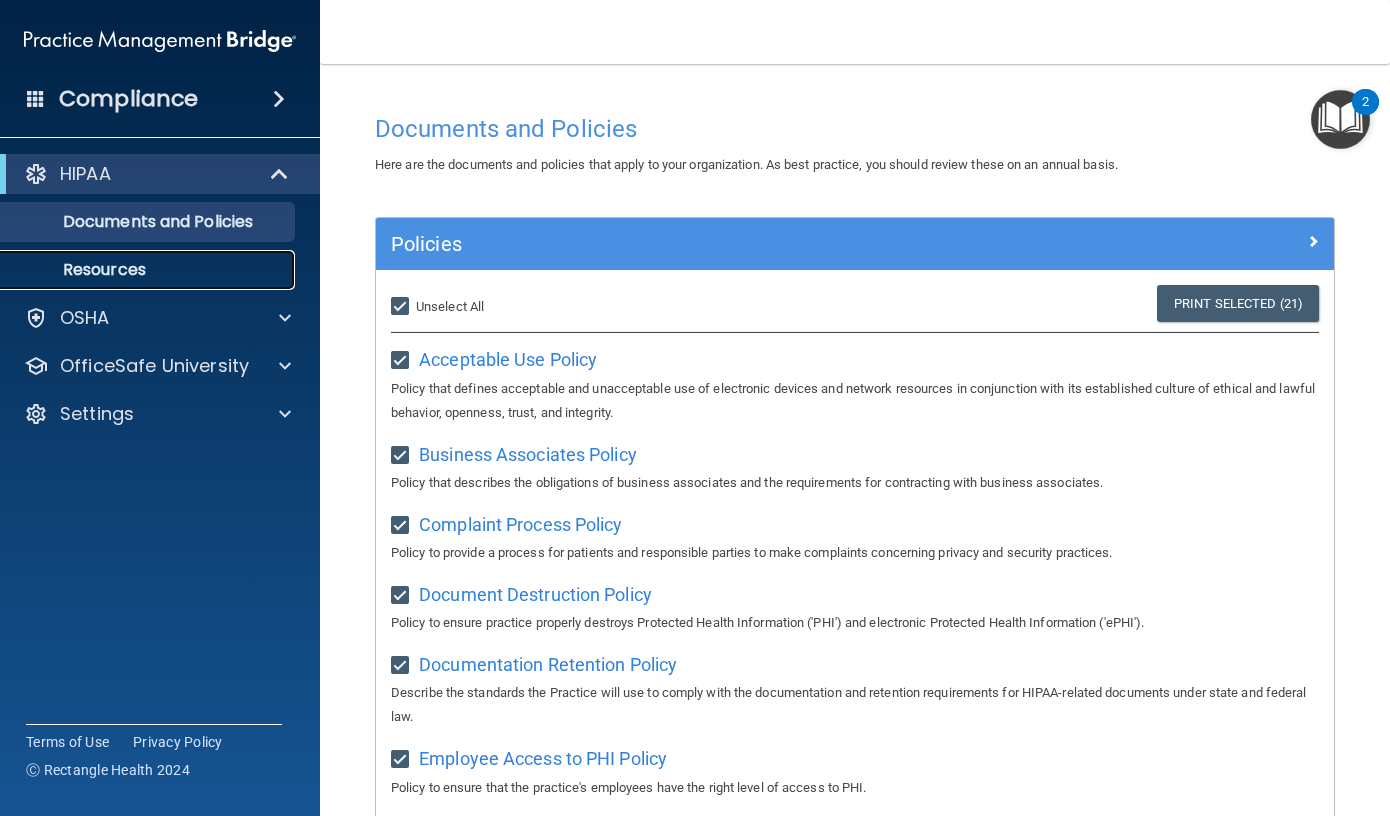click on "Resources" at bounding box center (149, 270) 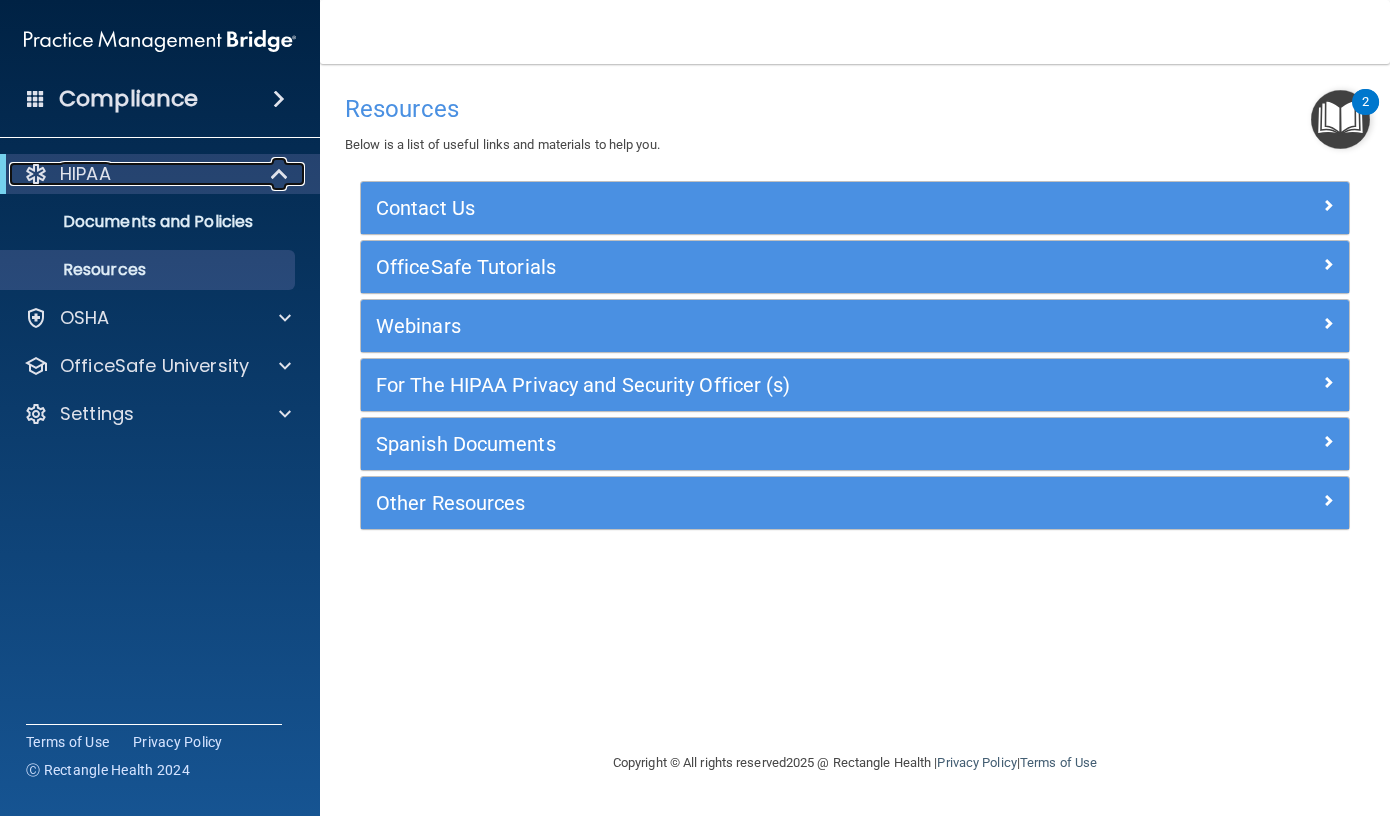 click at bounding box center (281, 174) 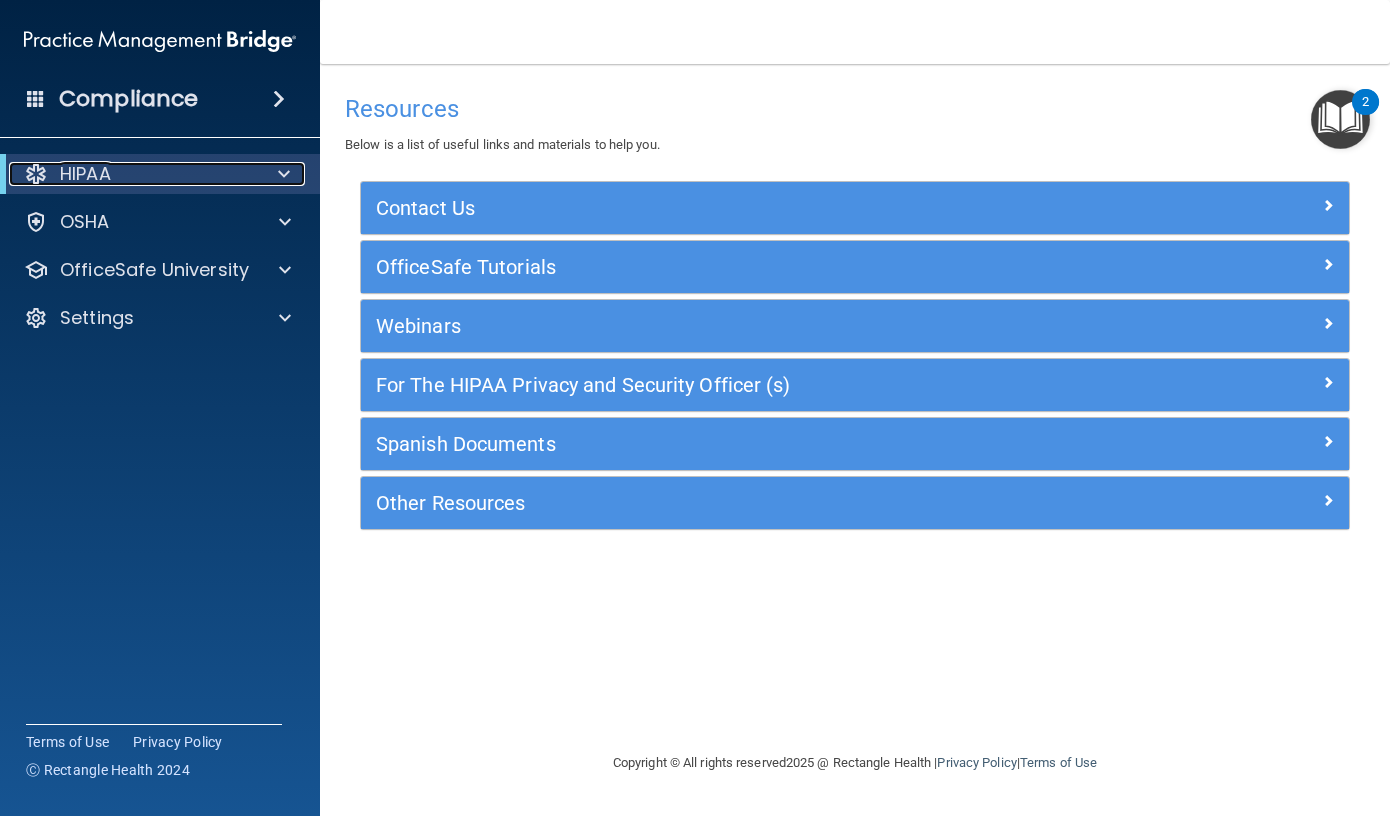 click at bounding box center (280, 174) 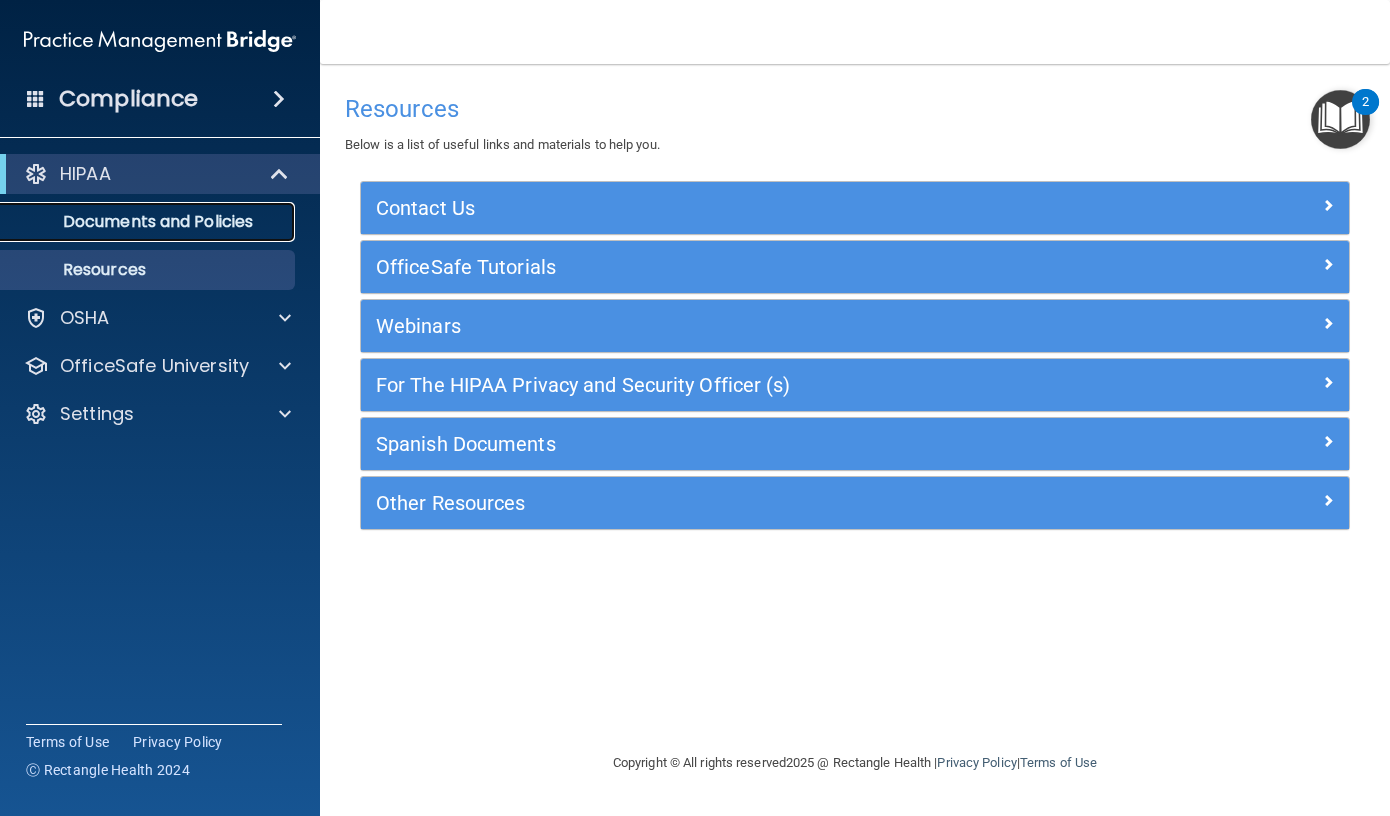 click on "Documents and Policies" at bounding box center (149, 222) 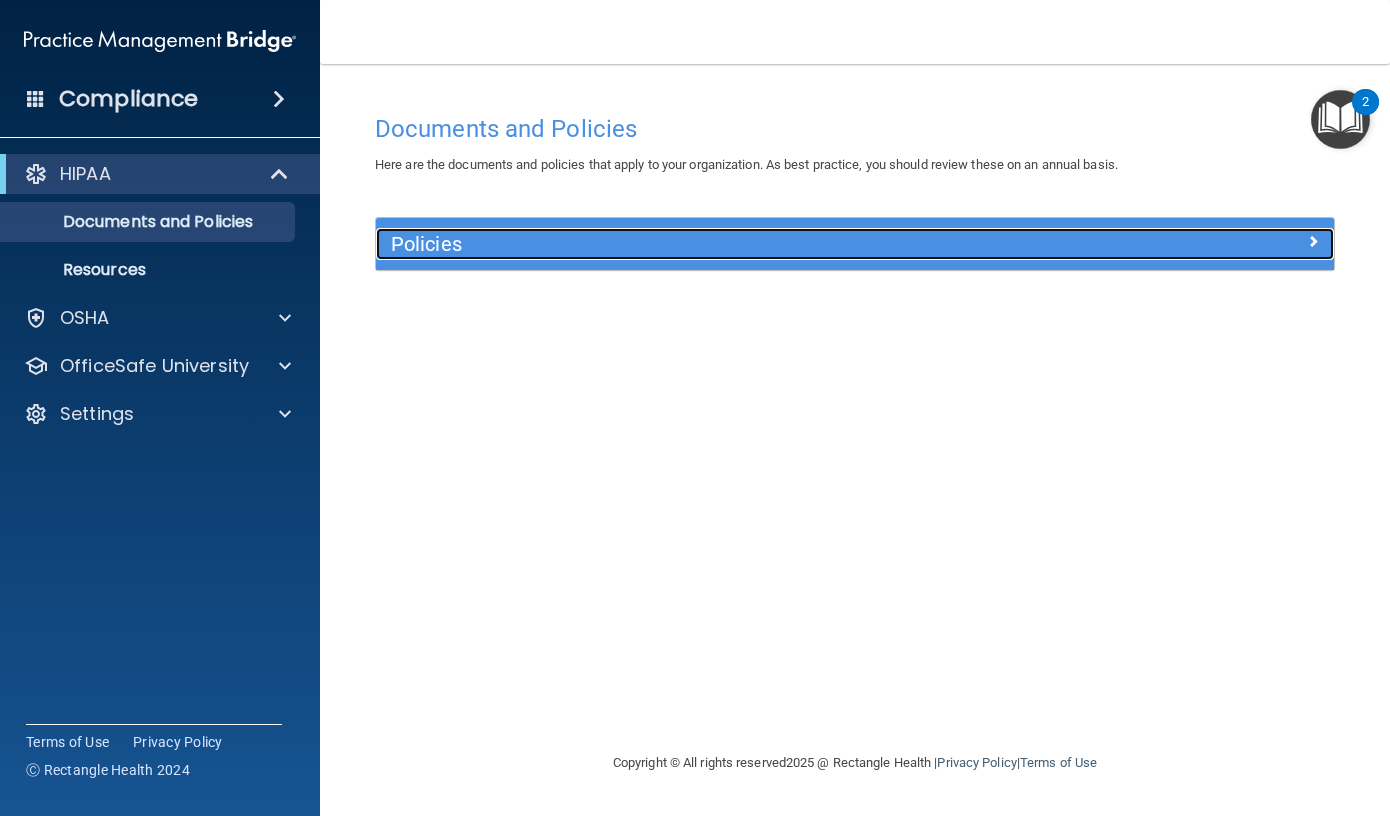 click at bounding box center [1215, 240] 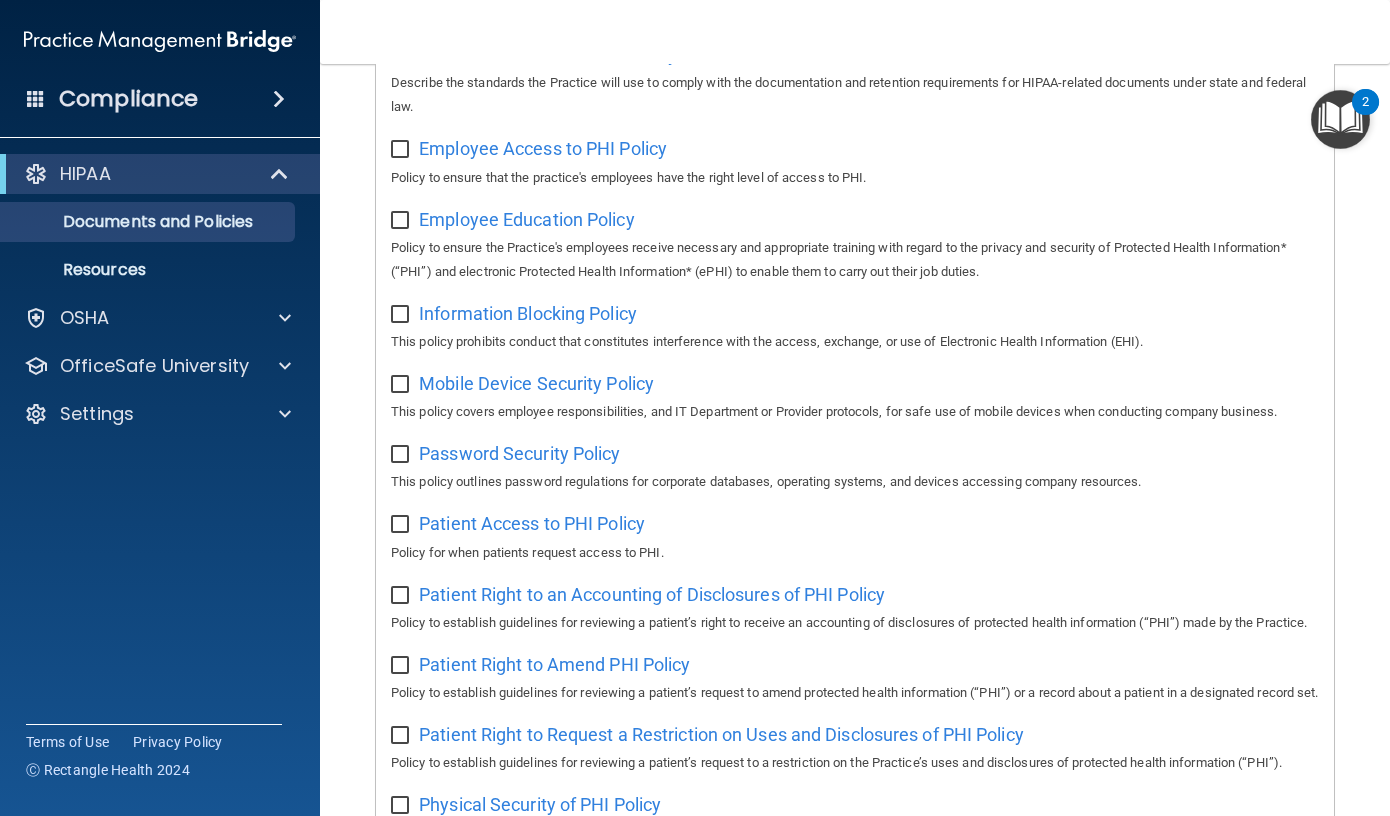 scroll, scrollTop: 0, scrollLeft: 0, axis: both 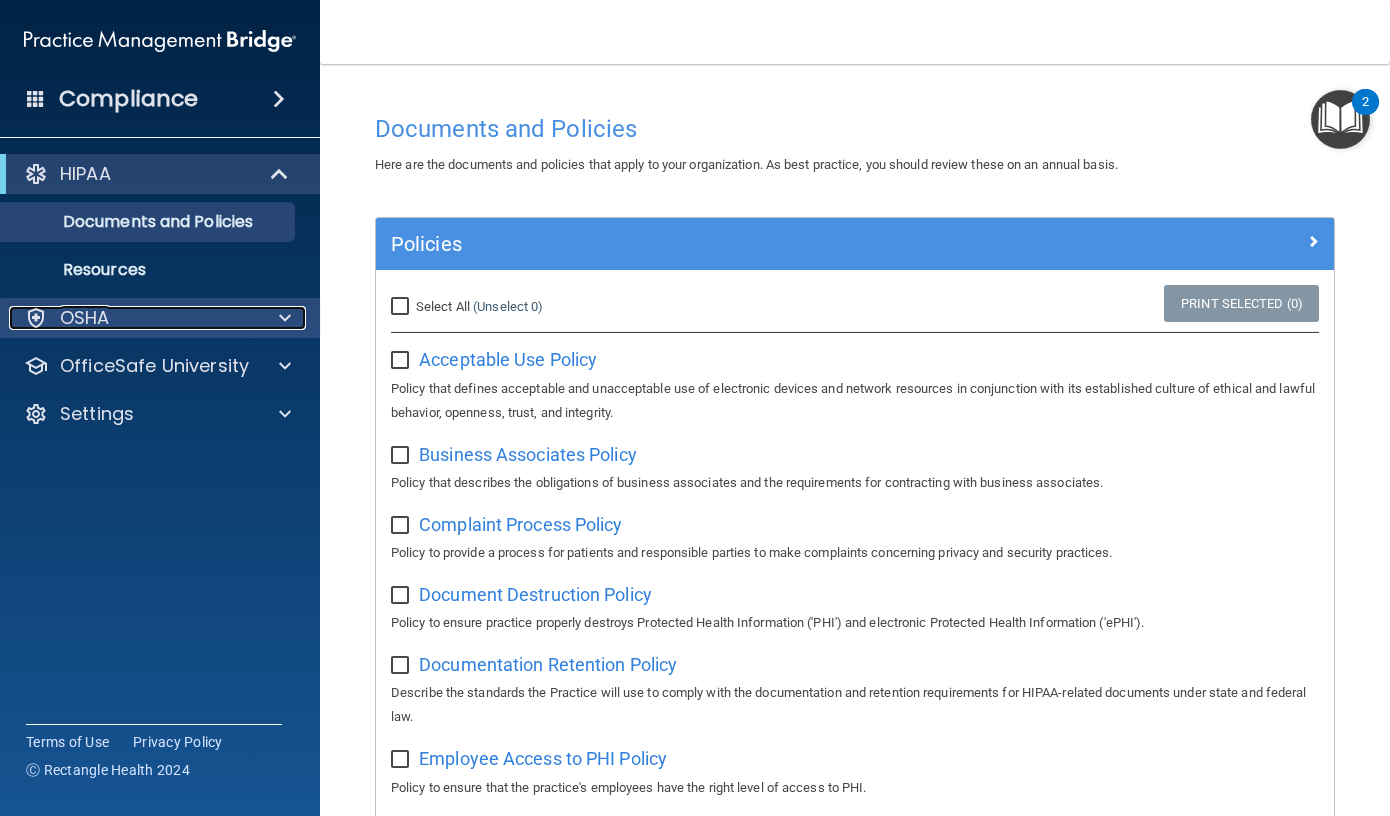 click on "OSHA" at bounding box center (133, 318) 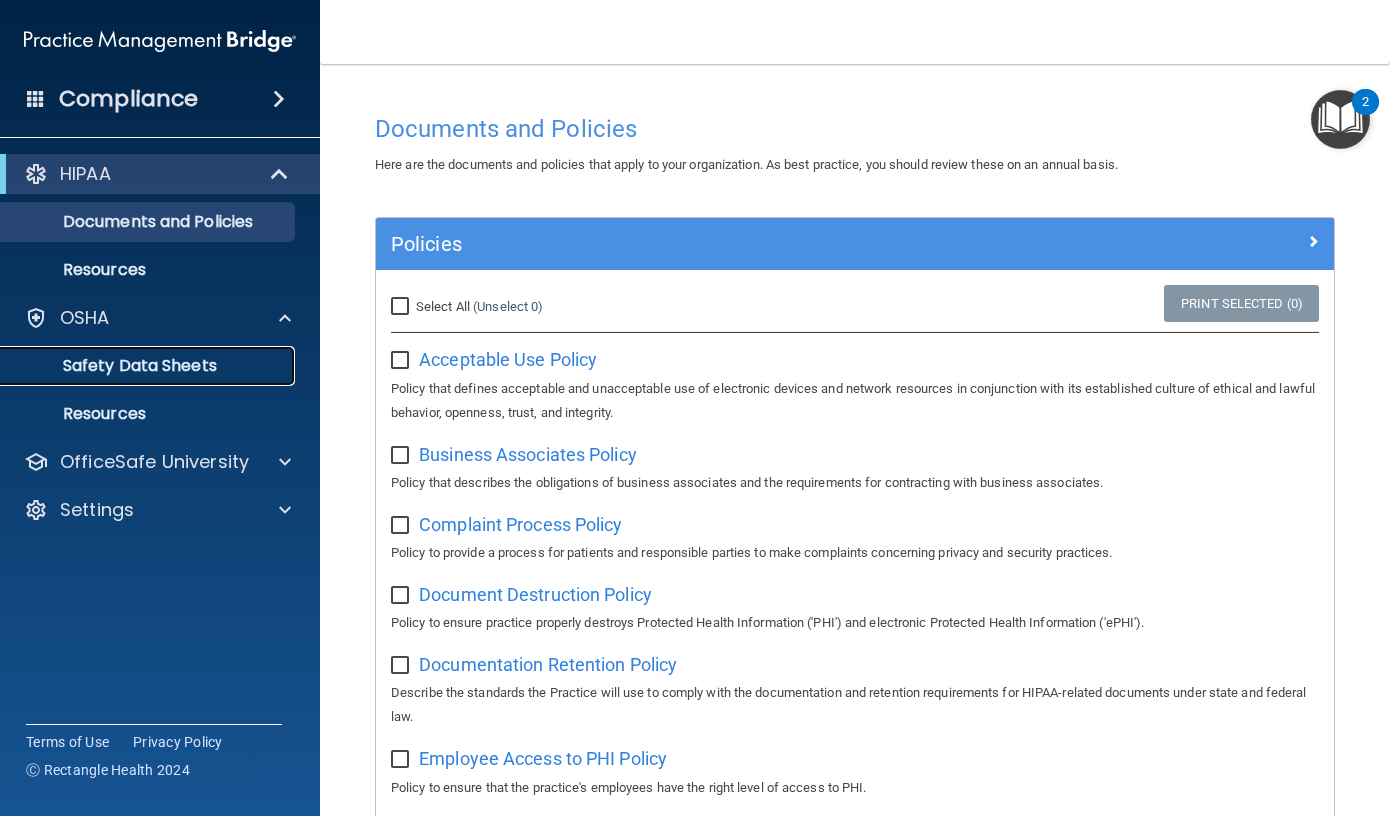 click on "Safety Data Sheets" at bounding box center (149, 366) 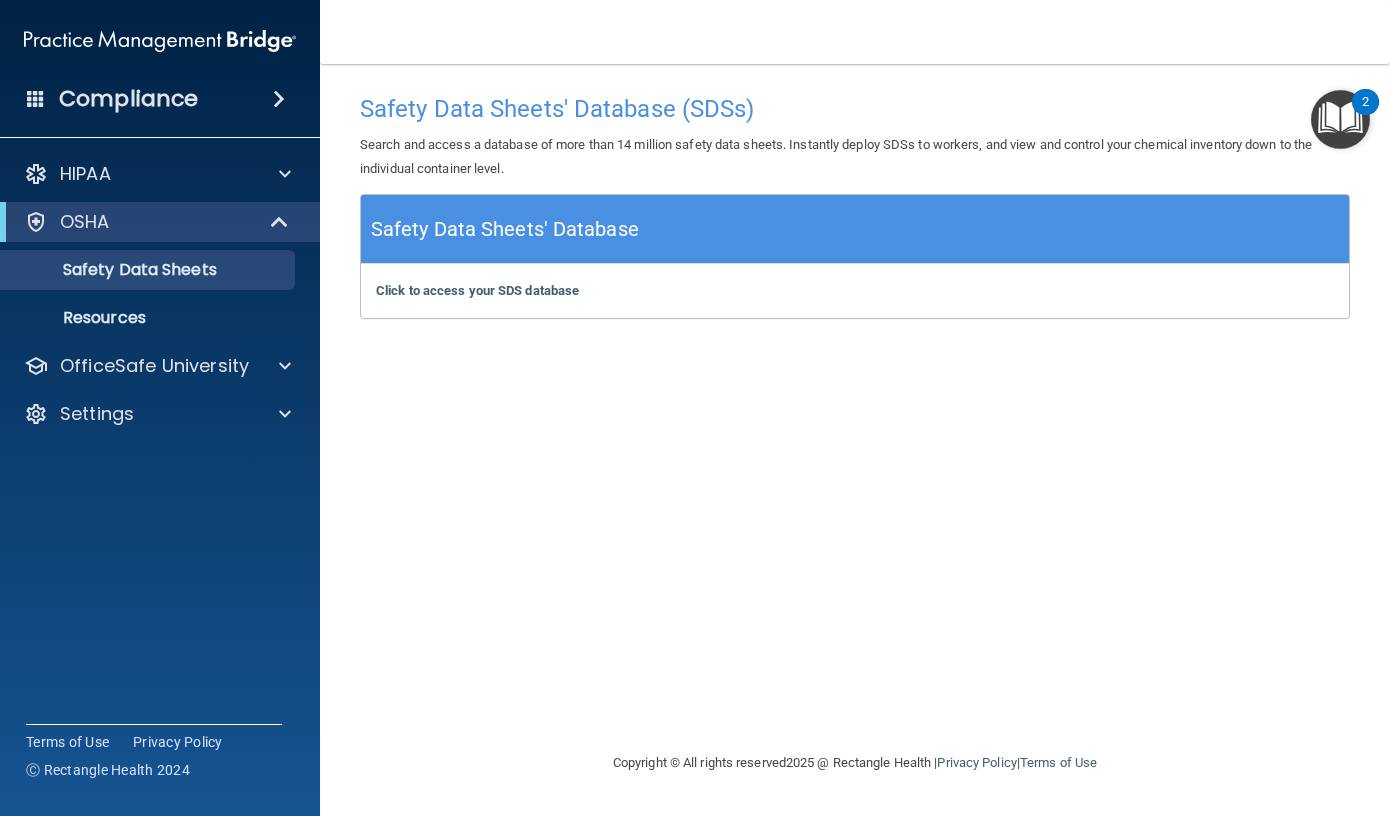 click at bounding box center [1340, 119] 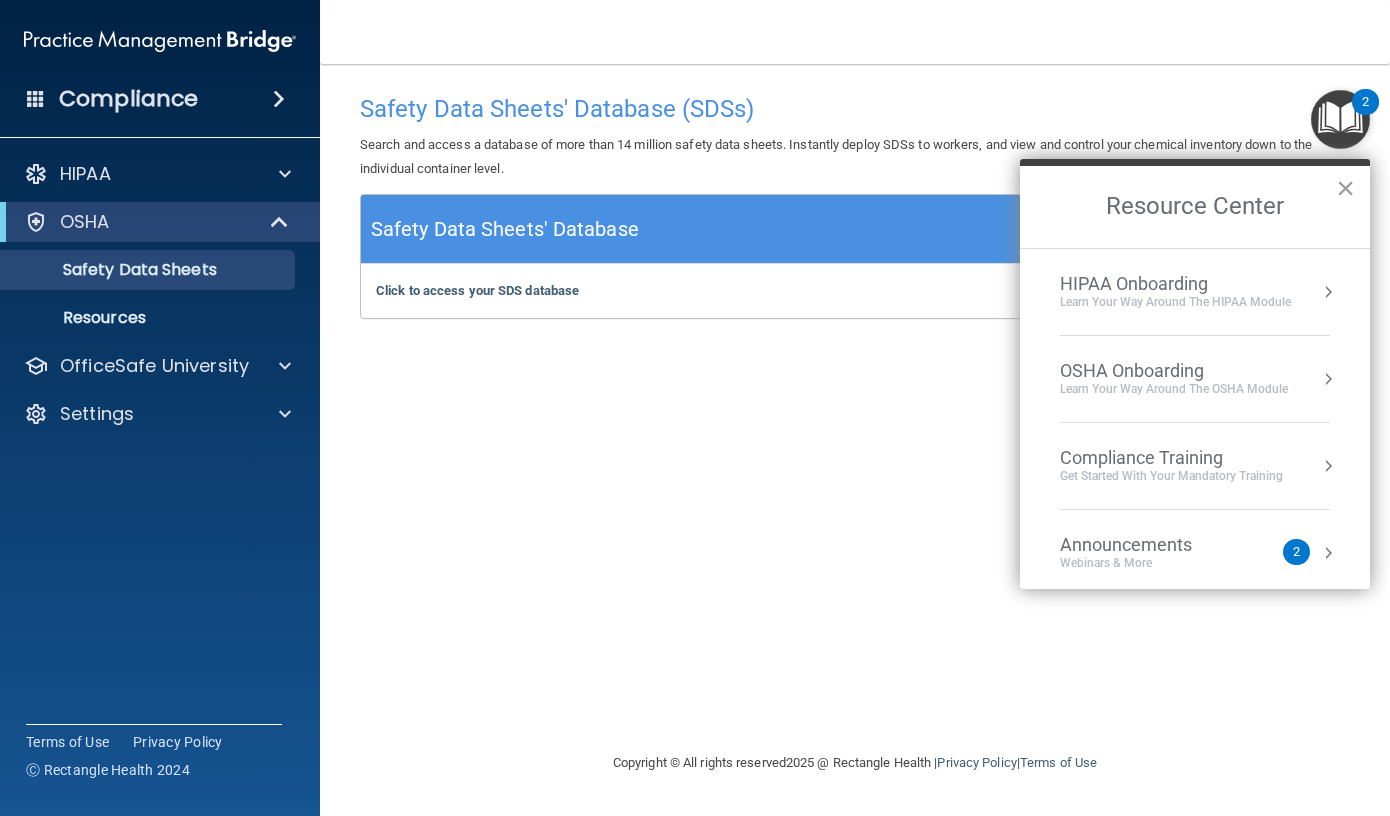 click on "Learn Your Way around the HIPAA module" at bounding box center (1175, 302) 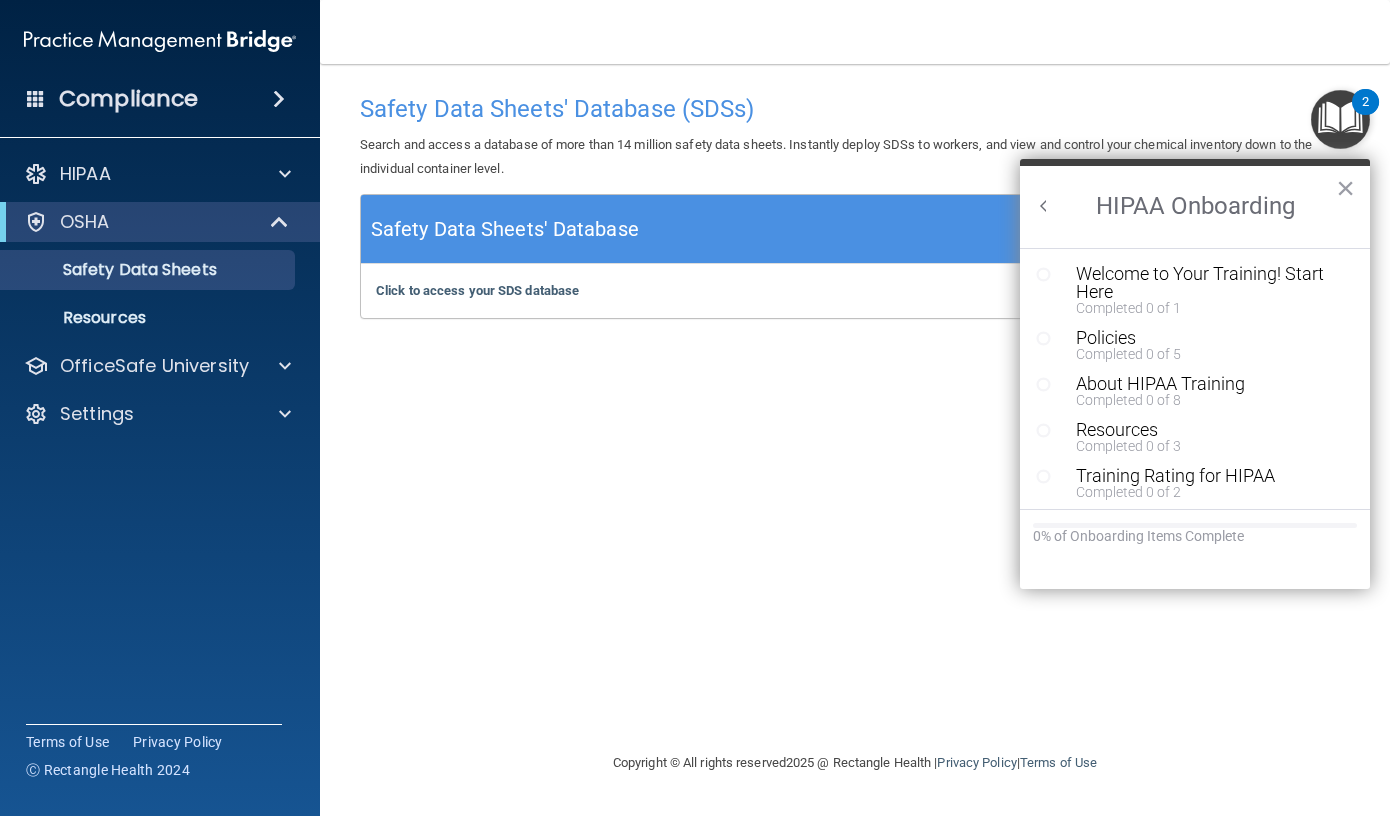 scroll, scrollTop: 0, scrollLeft: 0, axis: both 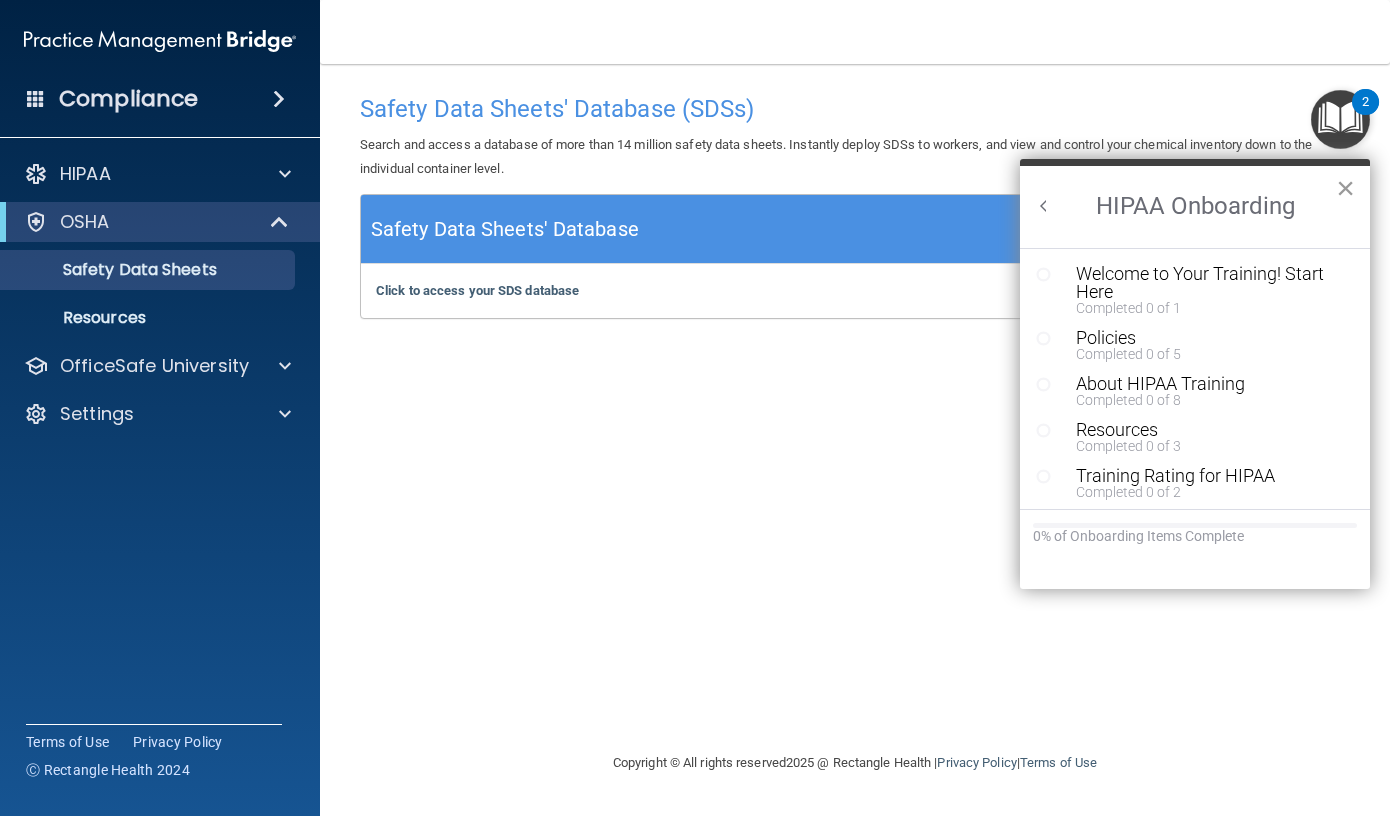click on "×" at bounding box center (1345, 188) 